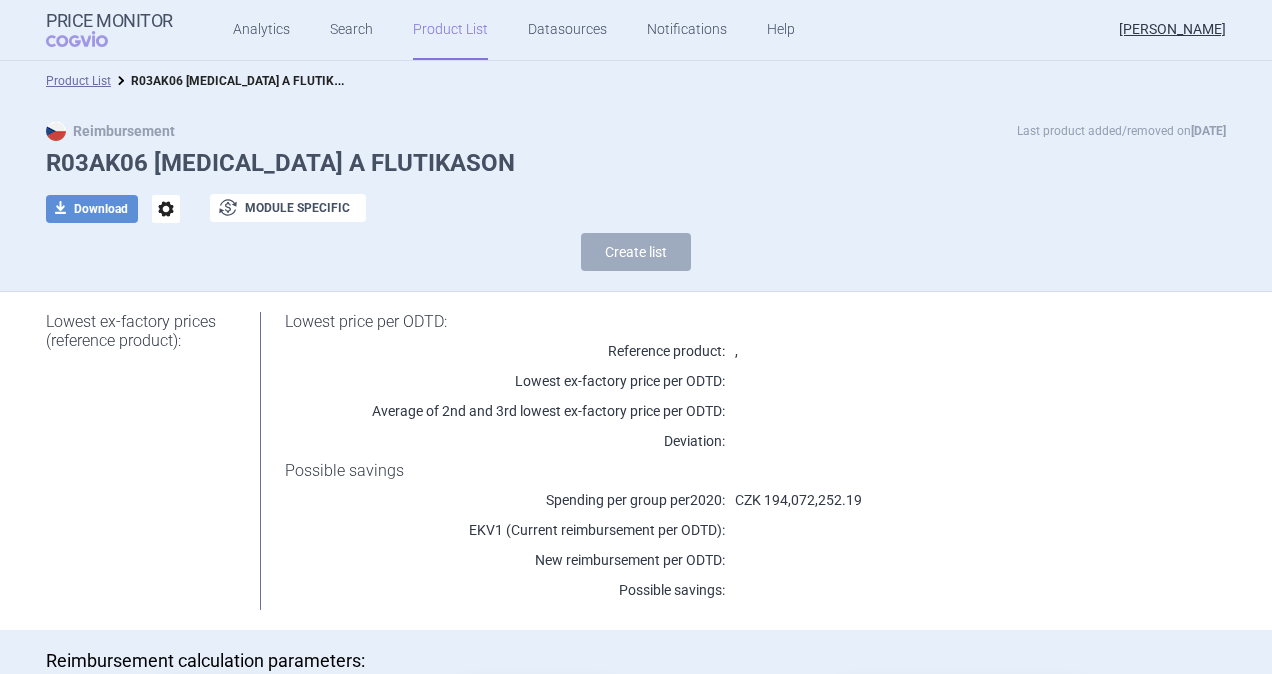 scroll, scrollTop: 0, scrollLeft: 0, axis: both 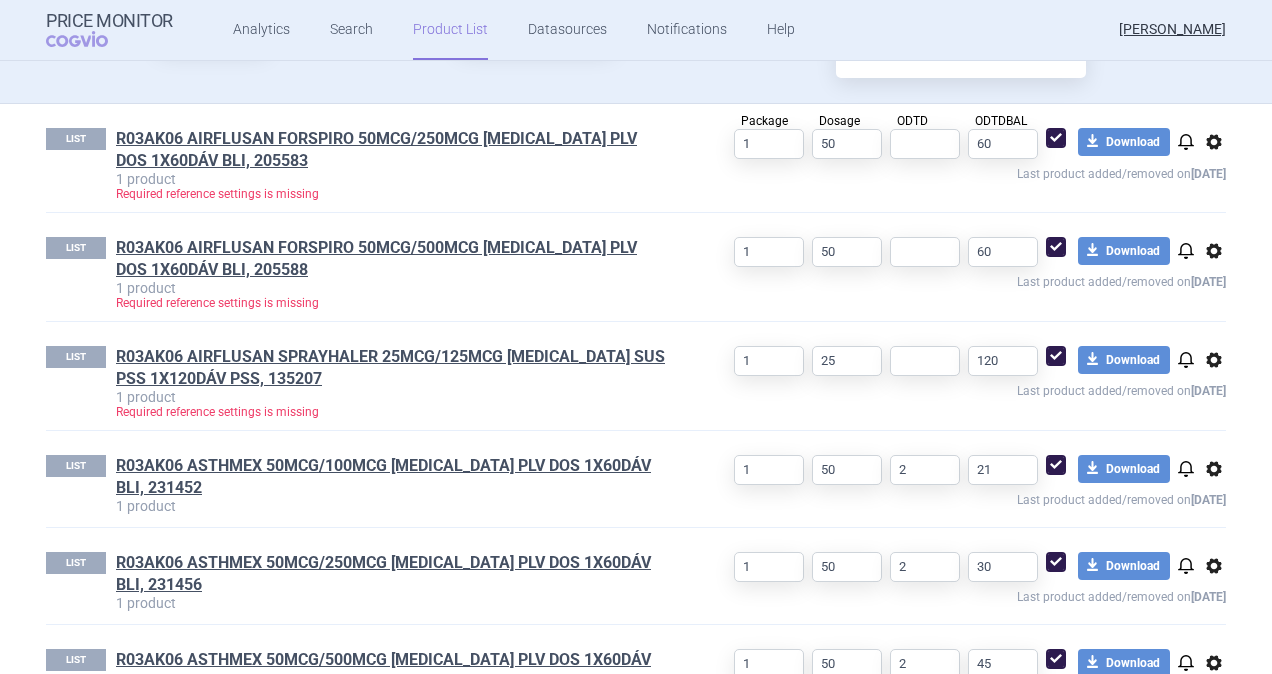 click on "options" at bounding box center (1214, 360) 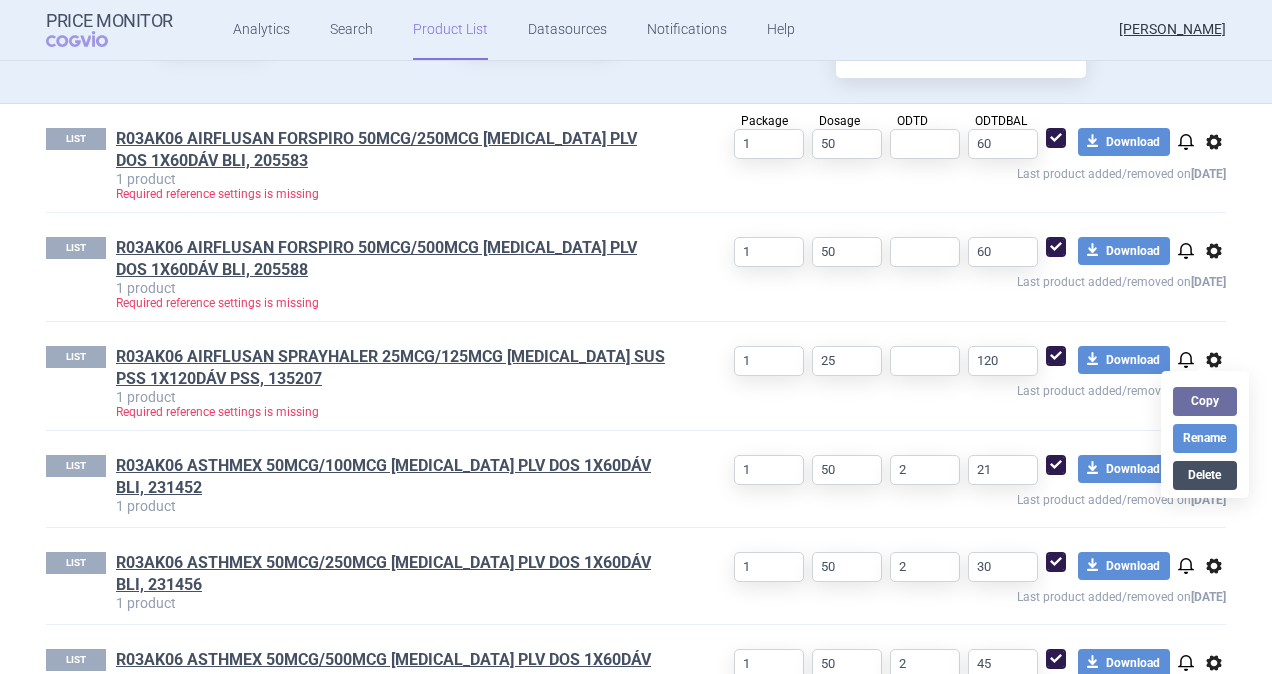 click on "Delete" at bounding box center [1205, 475] 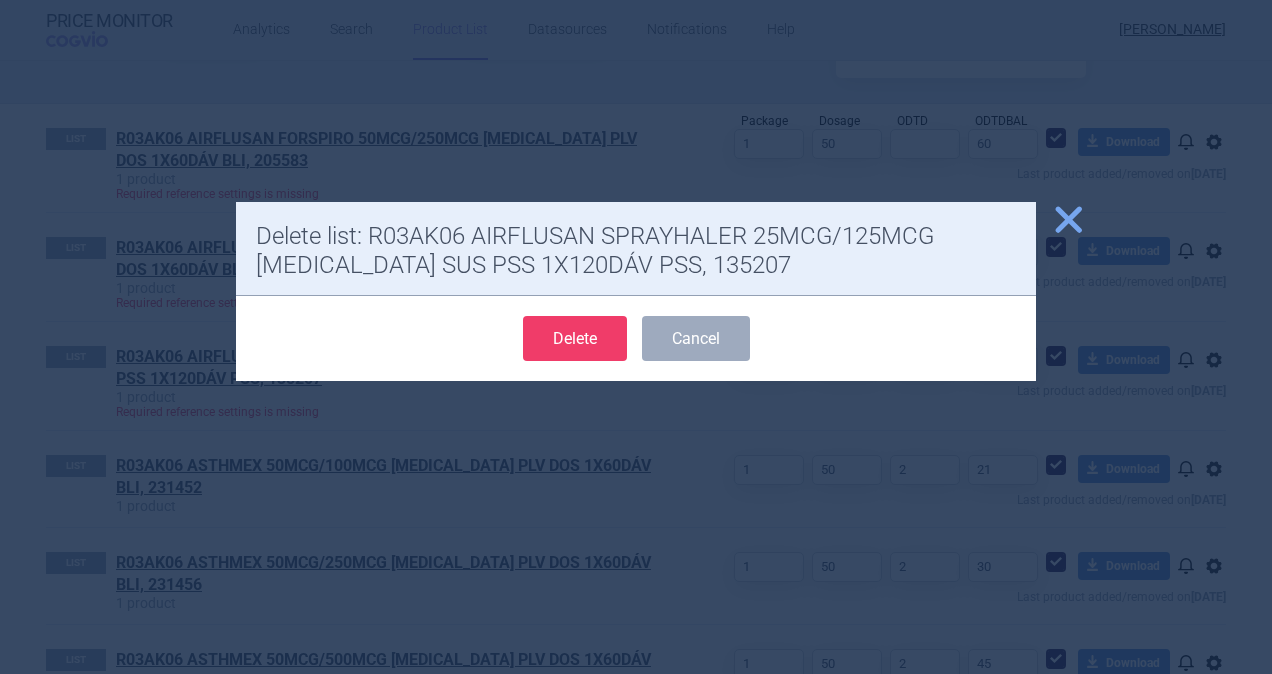 click on "Delete" at bounding box center [575, 338] 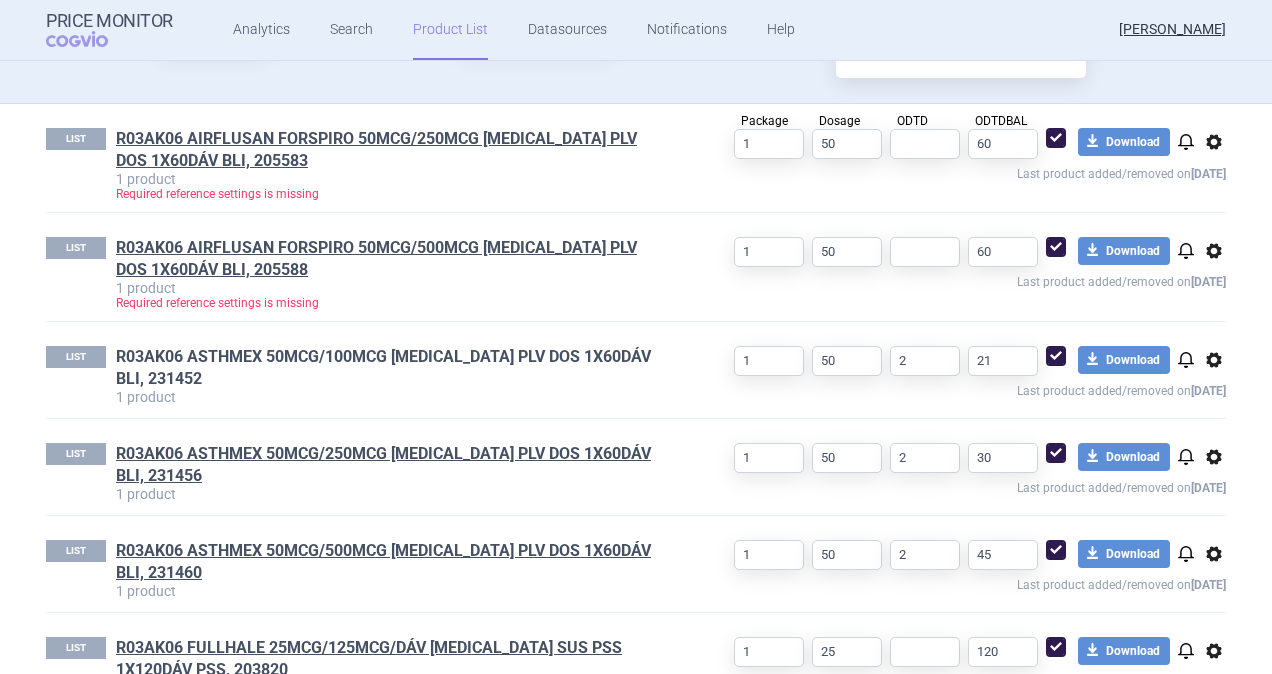 select on "[DATE]" 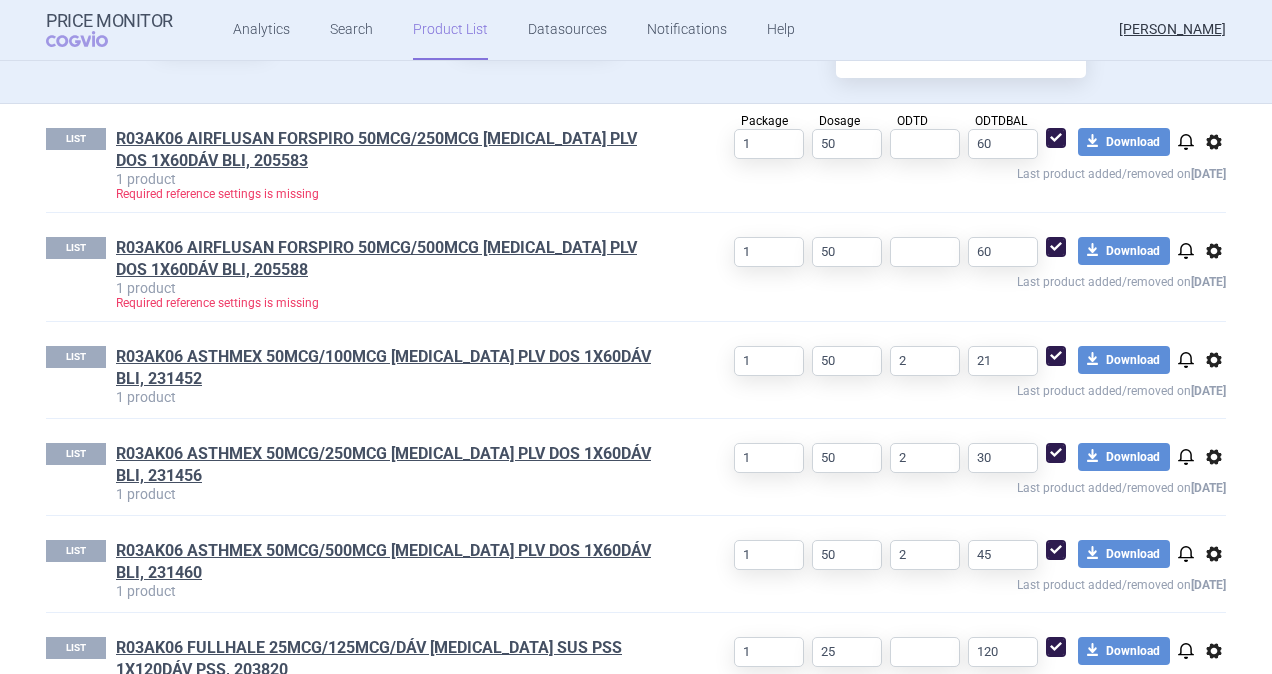 click on "options" at bounding box center [1214, 360] 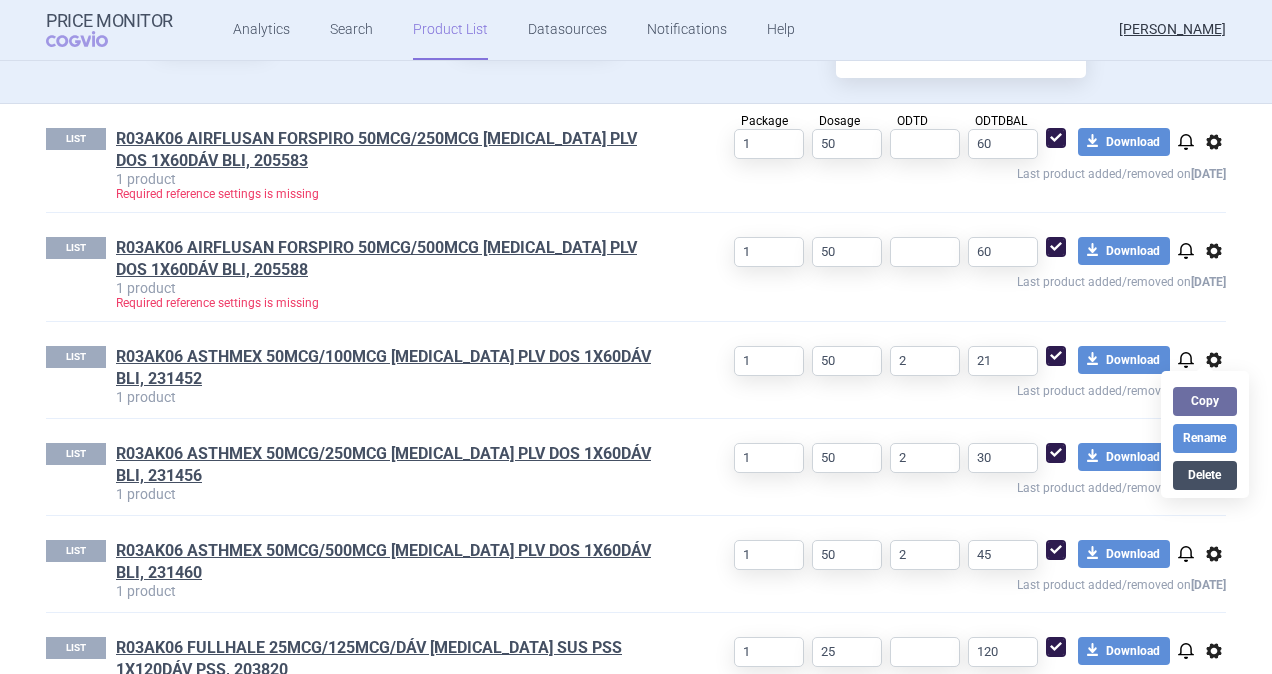 click on "Delete" at bounding box center [1205, 475] 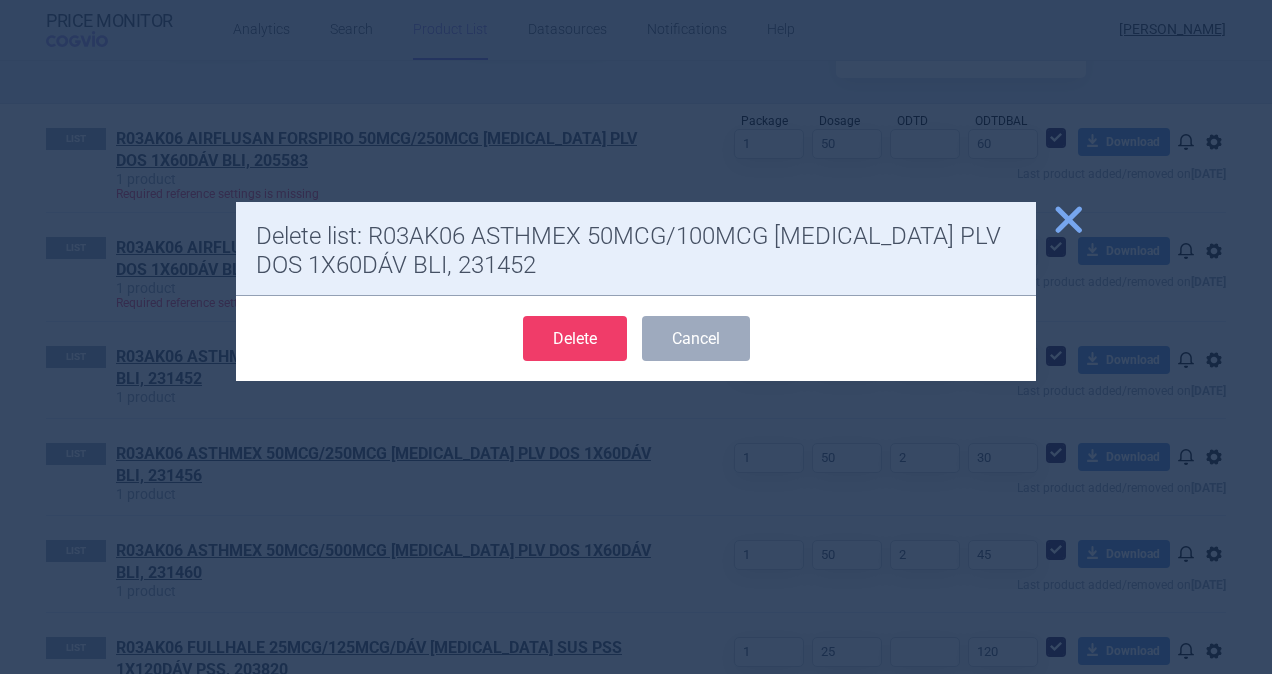 drag, startPoint x: 599, startPoint y: 330, endPoint x: 579, endPoint y: 350, distance: 28.284271 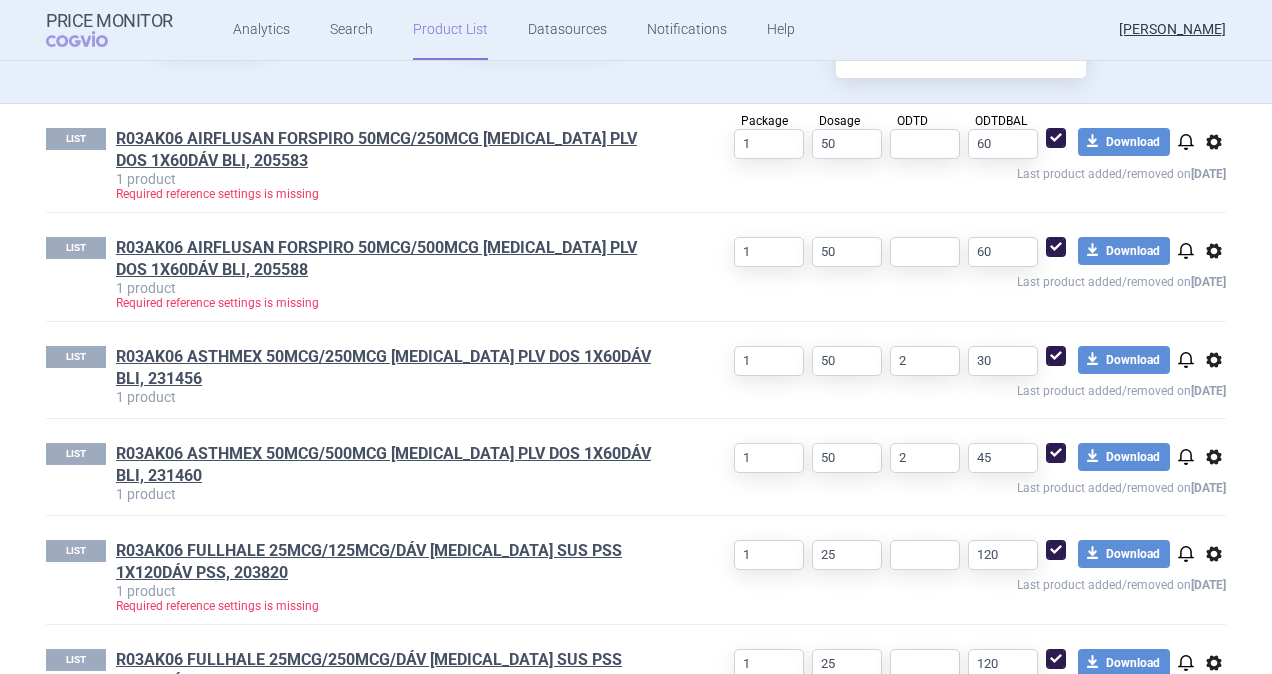 select on "[DATE]" 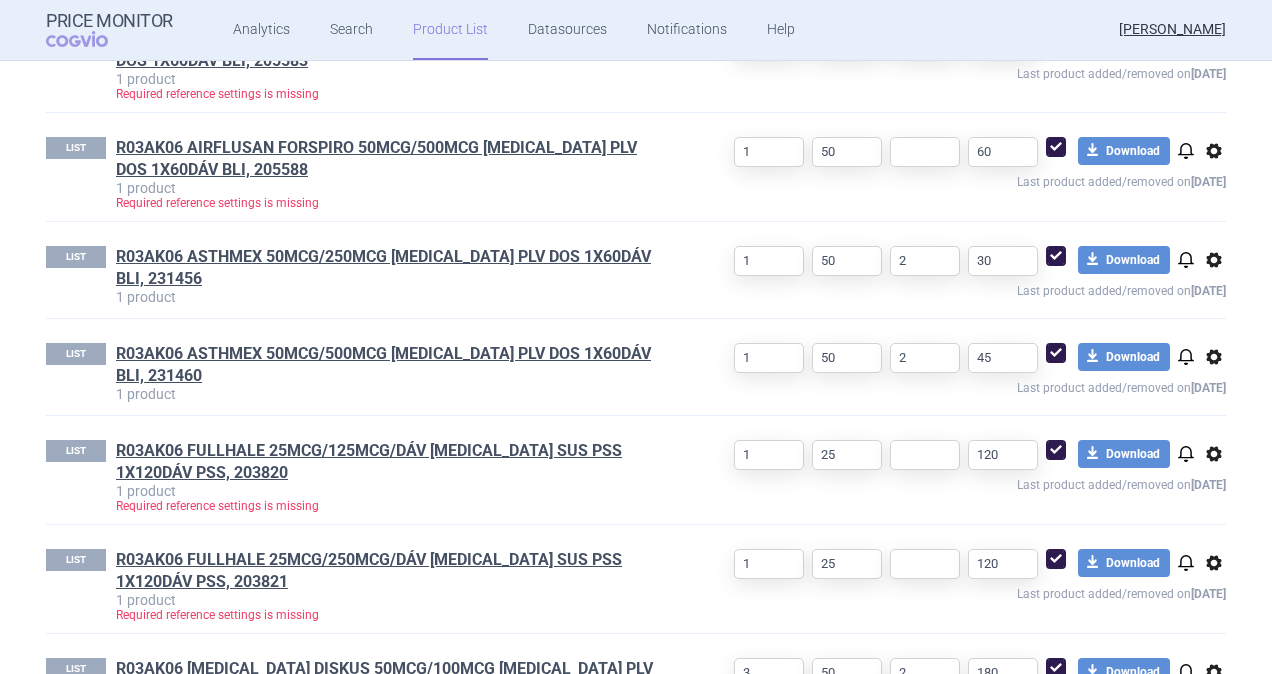 scroll, scrollTop: 862, scrollLeft: 0, axis: vertical 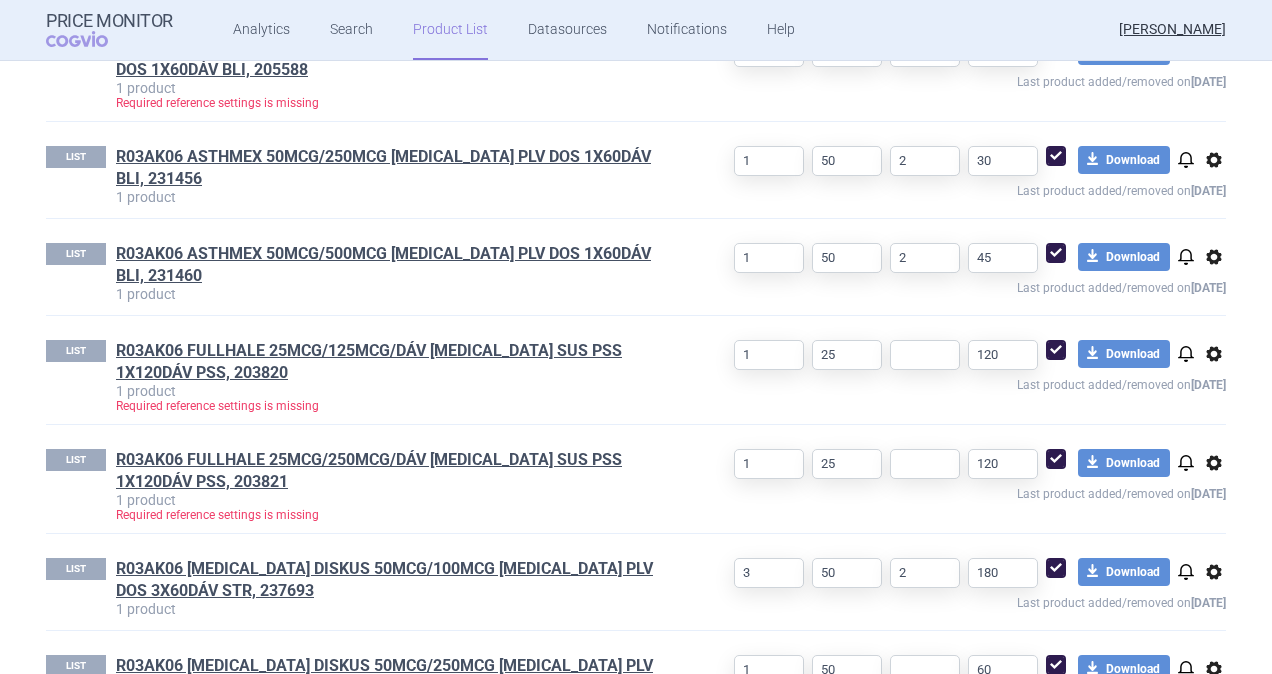 click on "options" at bounding box center [1214, 354] 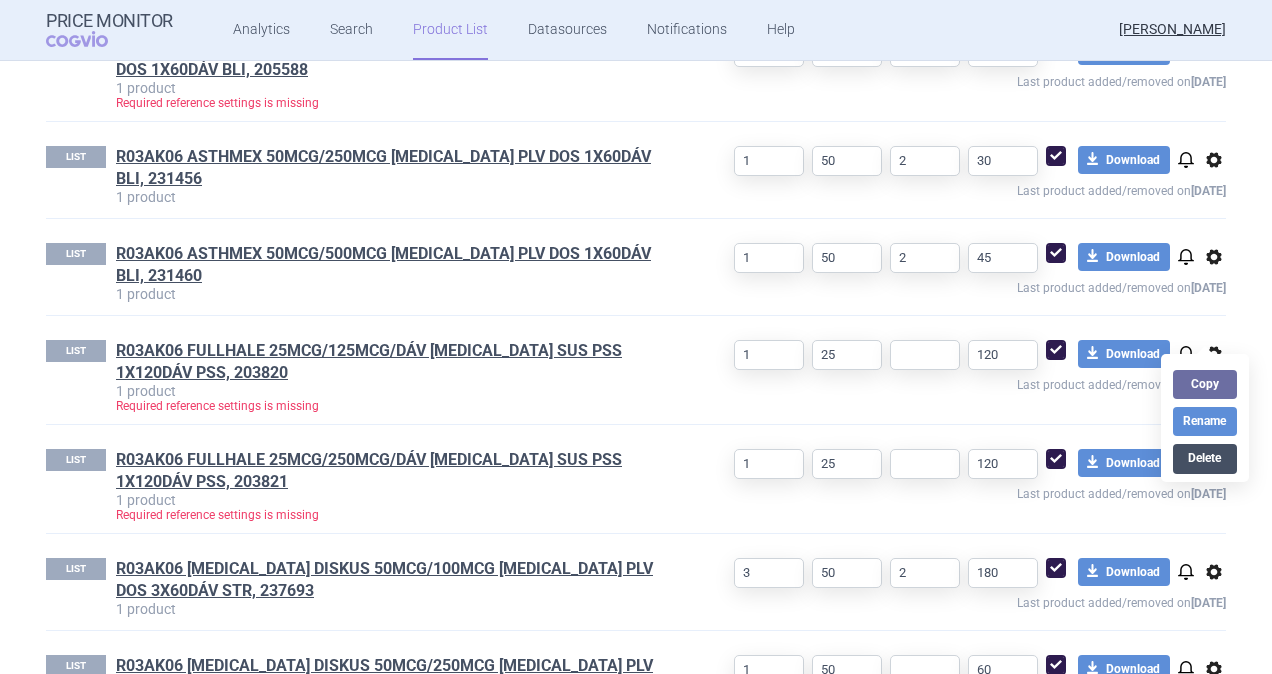 click on "Delete" at bounding box center [1205, 458] 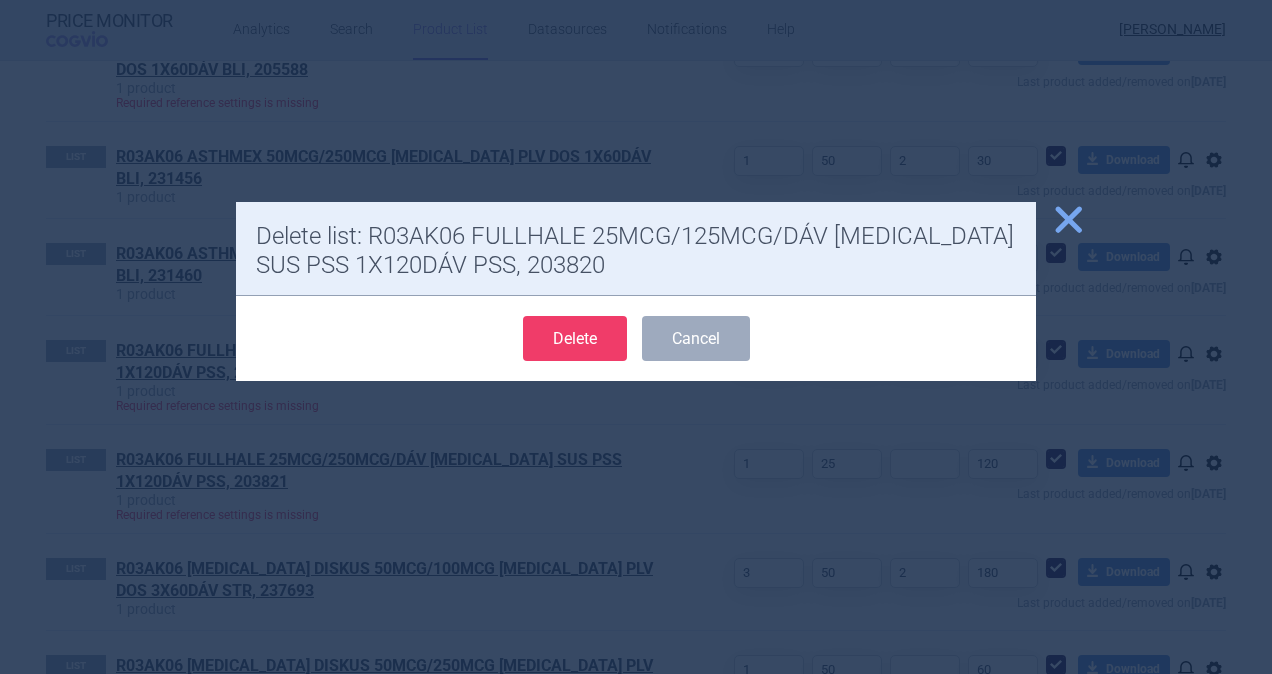 click on "Delete" at bounding box center [575, 338] 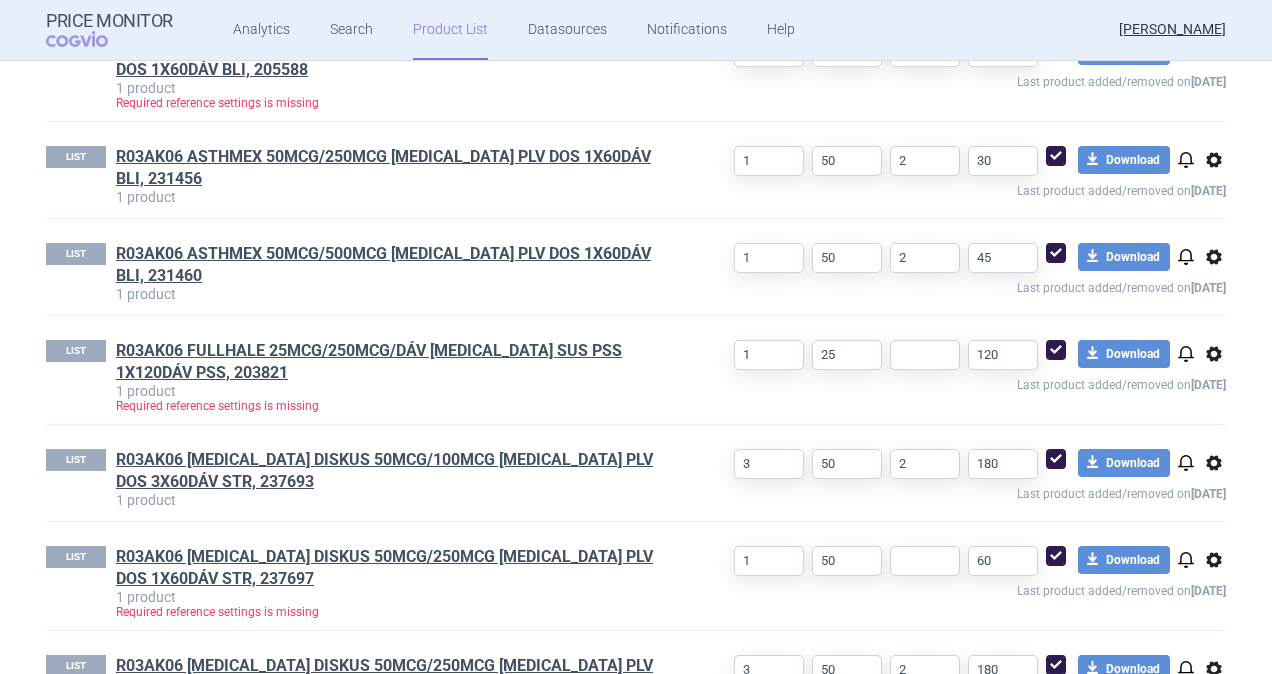 select on "[DATE]" 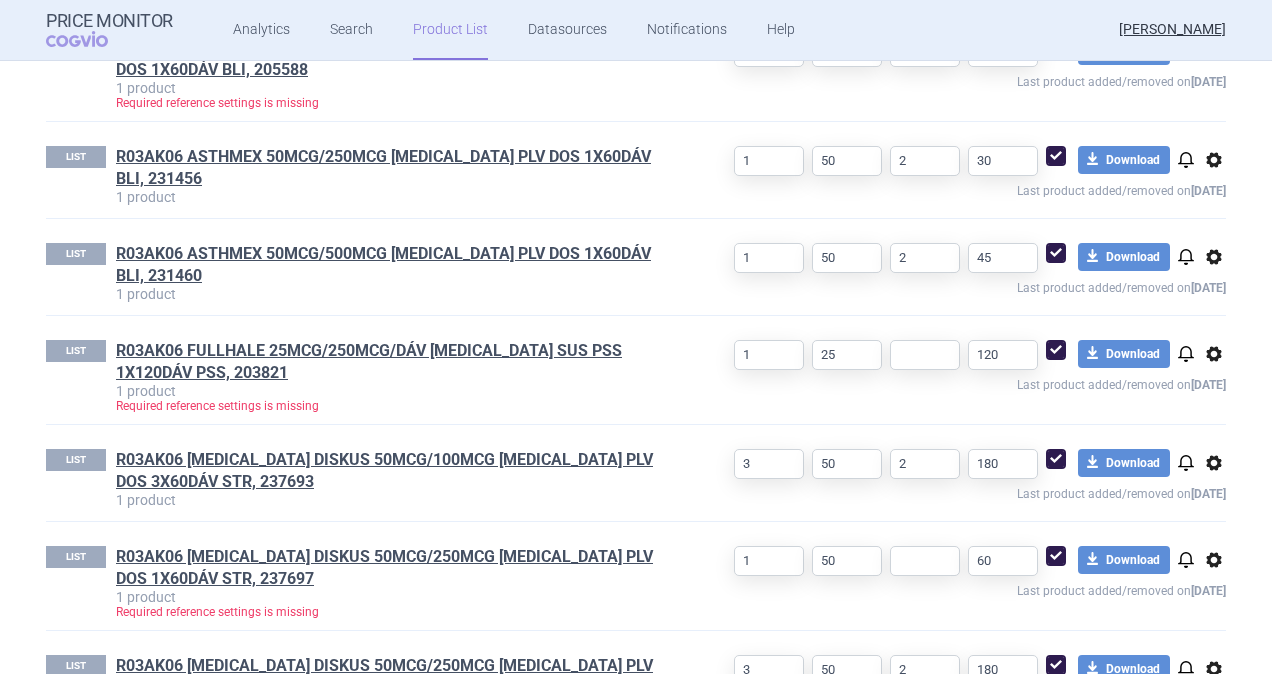 click on "options" at bounding box center [1214, 354] 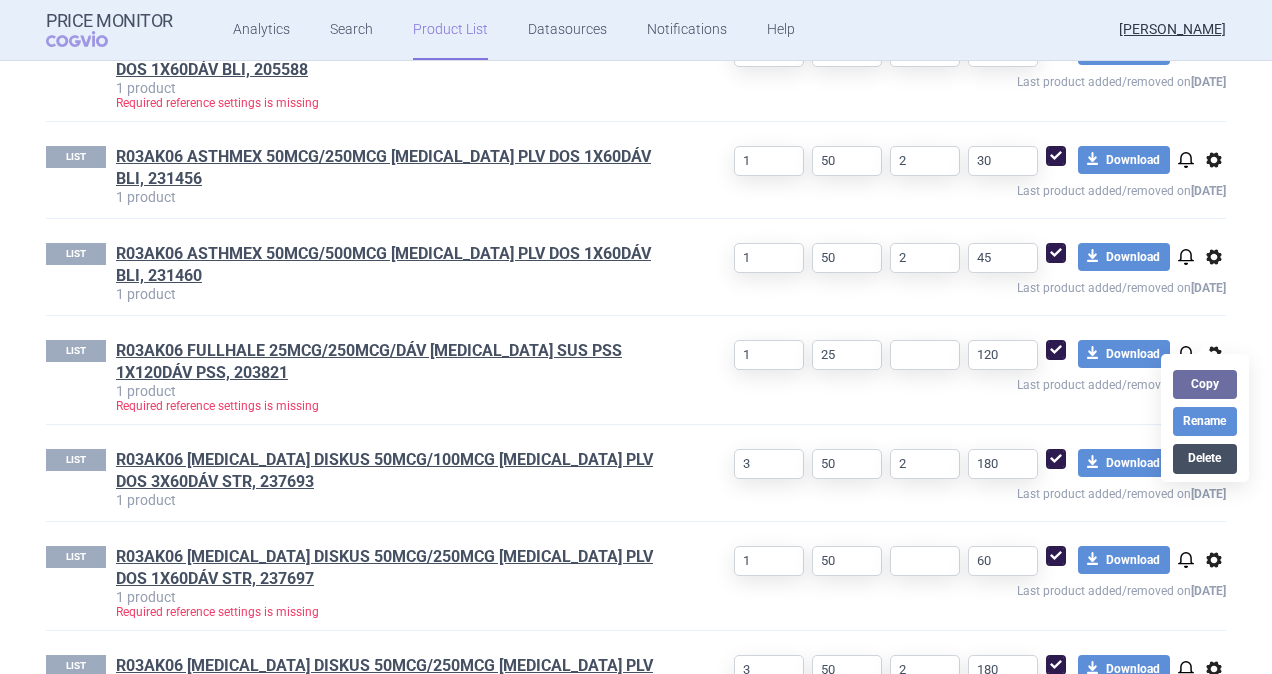 click on "Delete" at bounding box center [1205, 458] 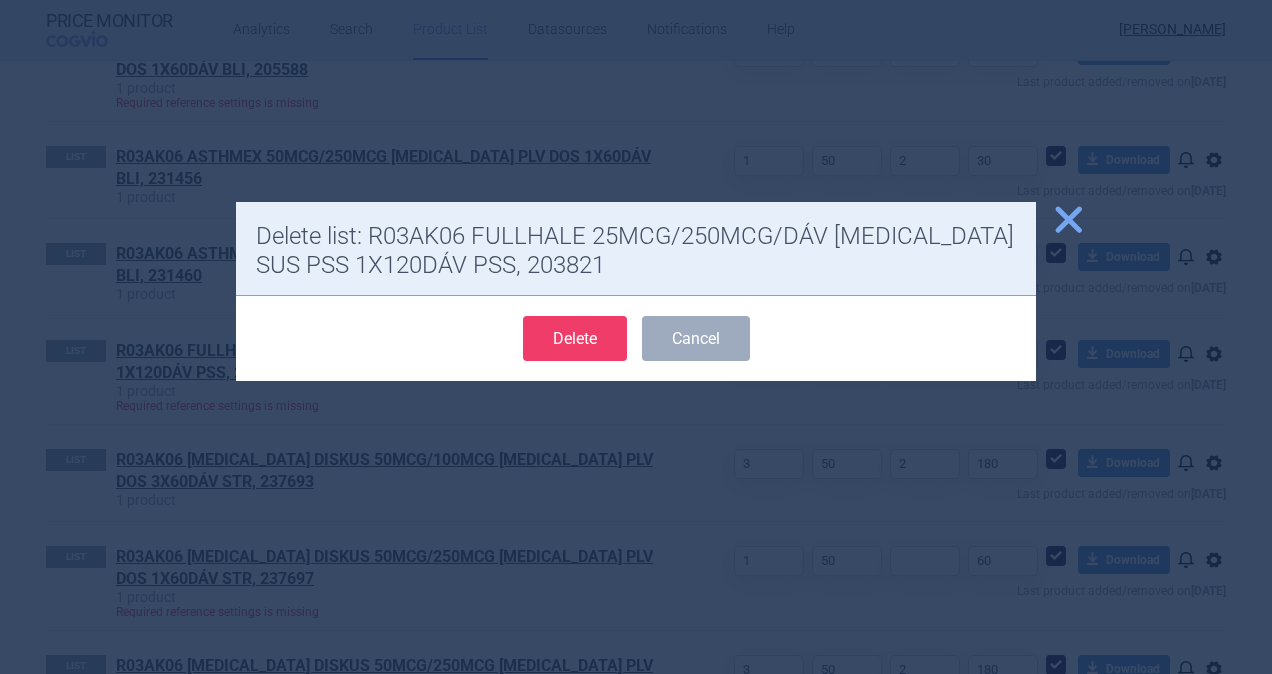 click on "Delete" at bounding box center [575, 338] 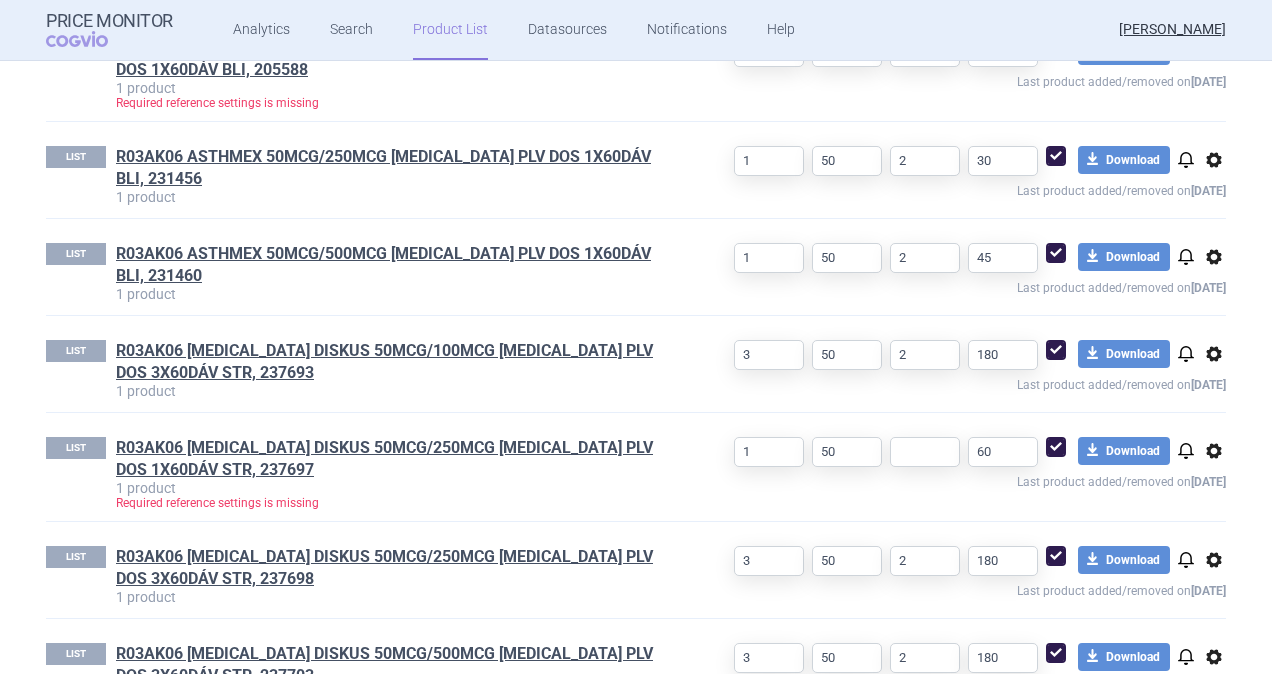 select on "[DATE]" 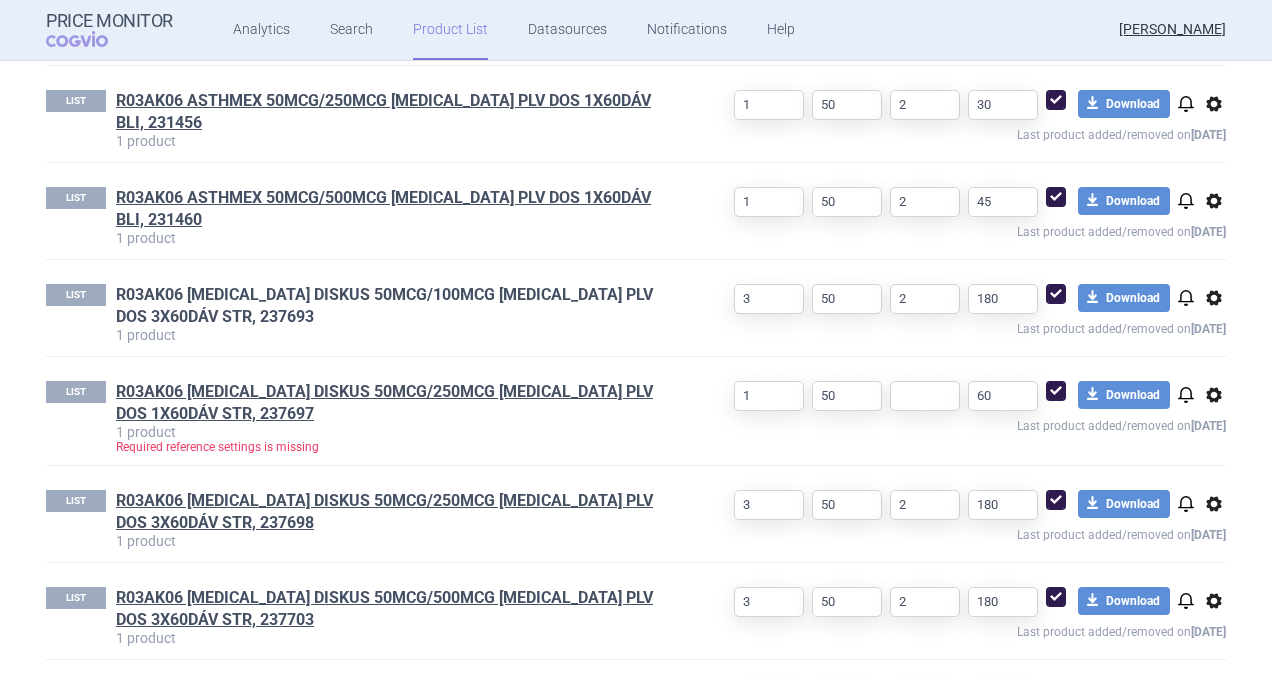scroll, scrollTop: 962, scrollLeft: 0, axis: vertical 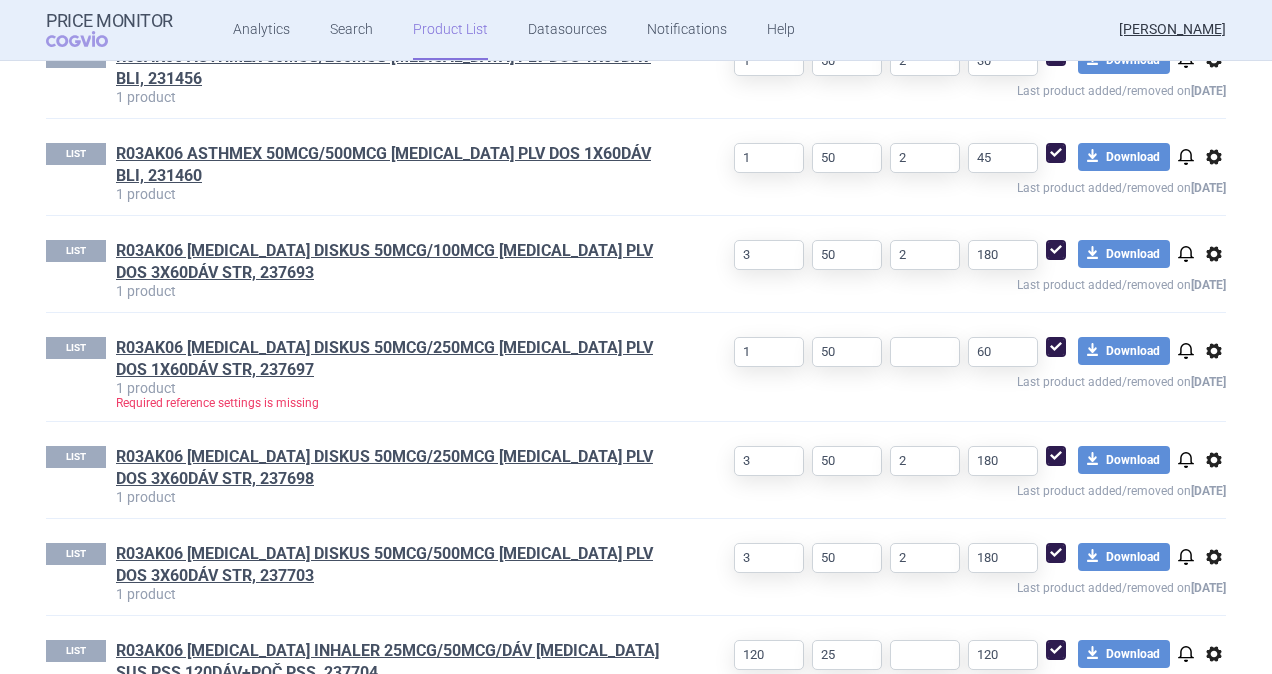 click on "options" at bounding box center (1214, 254) 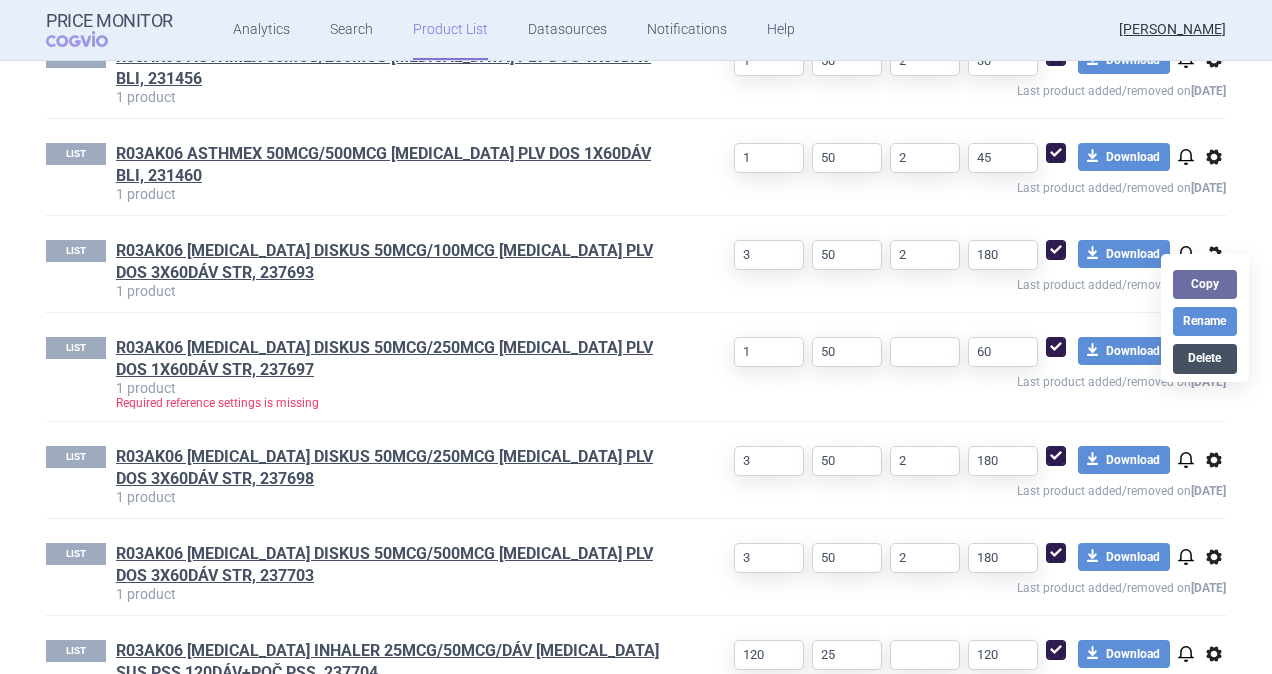 click on "Delete" at bounding box center (1205, 358) 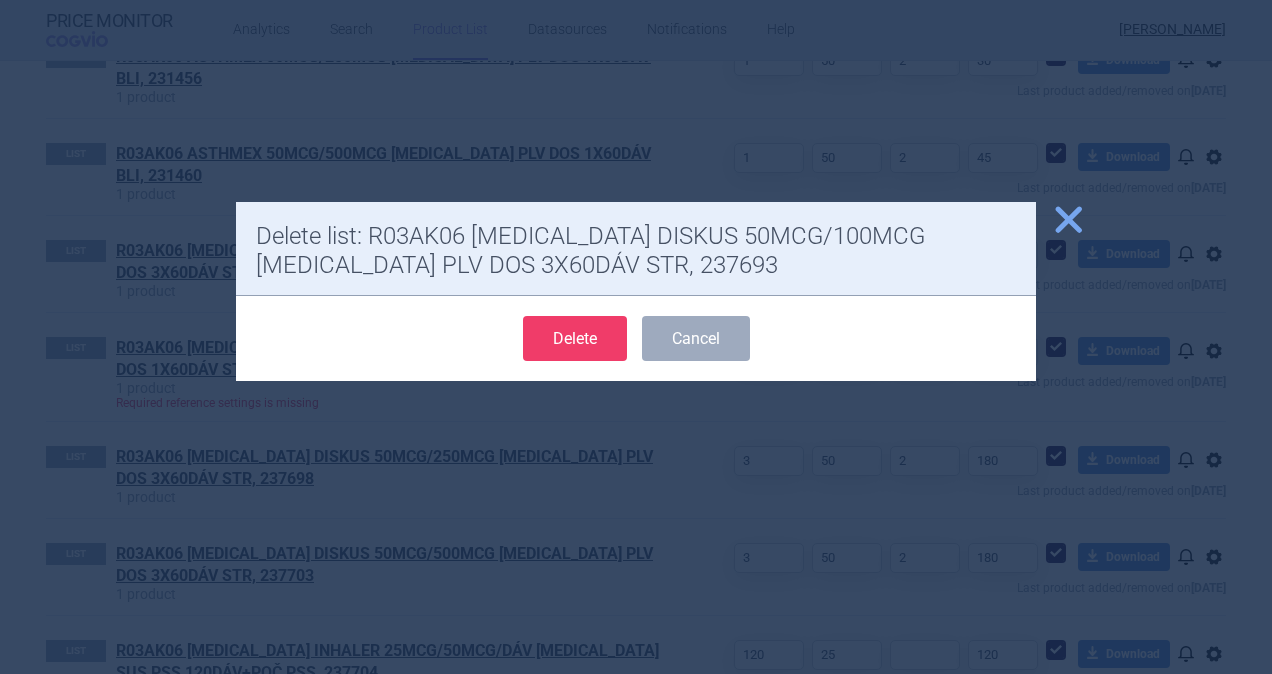 click on "Delete" at bounding box center [575, 338] 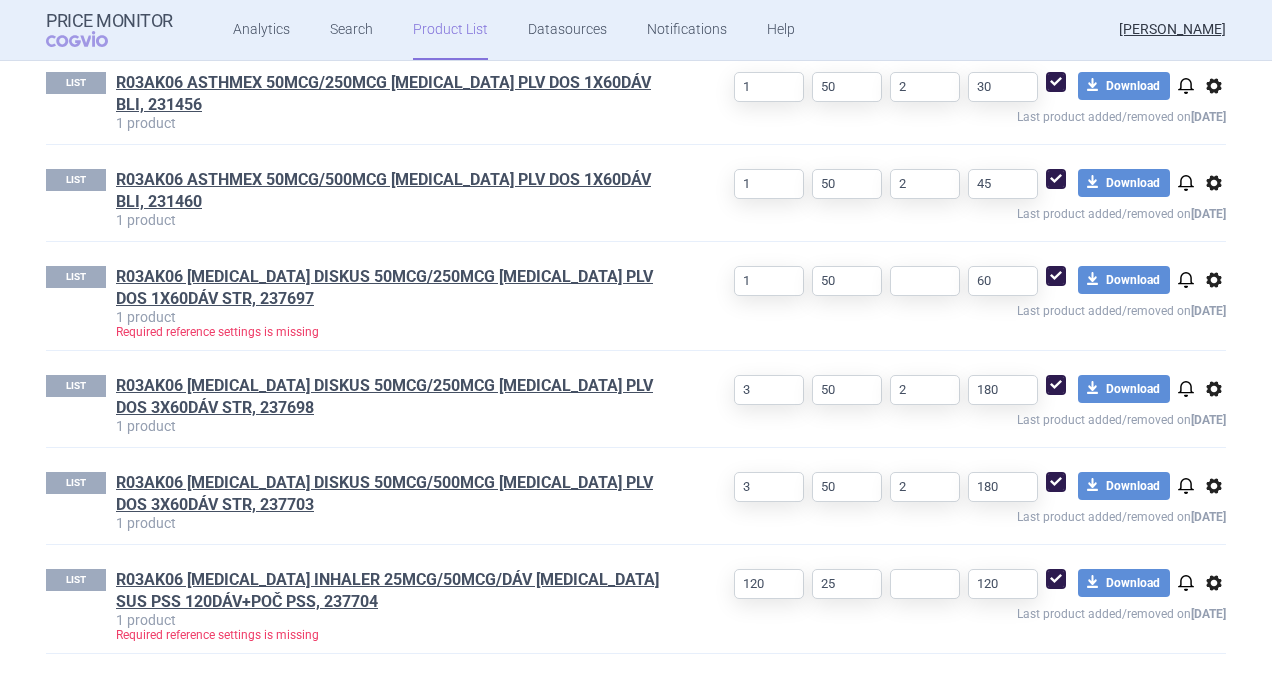 scroll, scrollTop: 922, scrollLeft: 0, axis: vertical 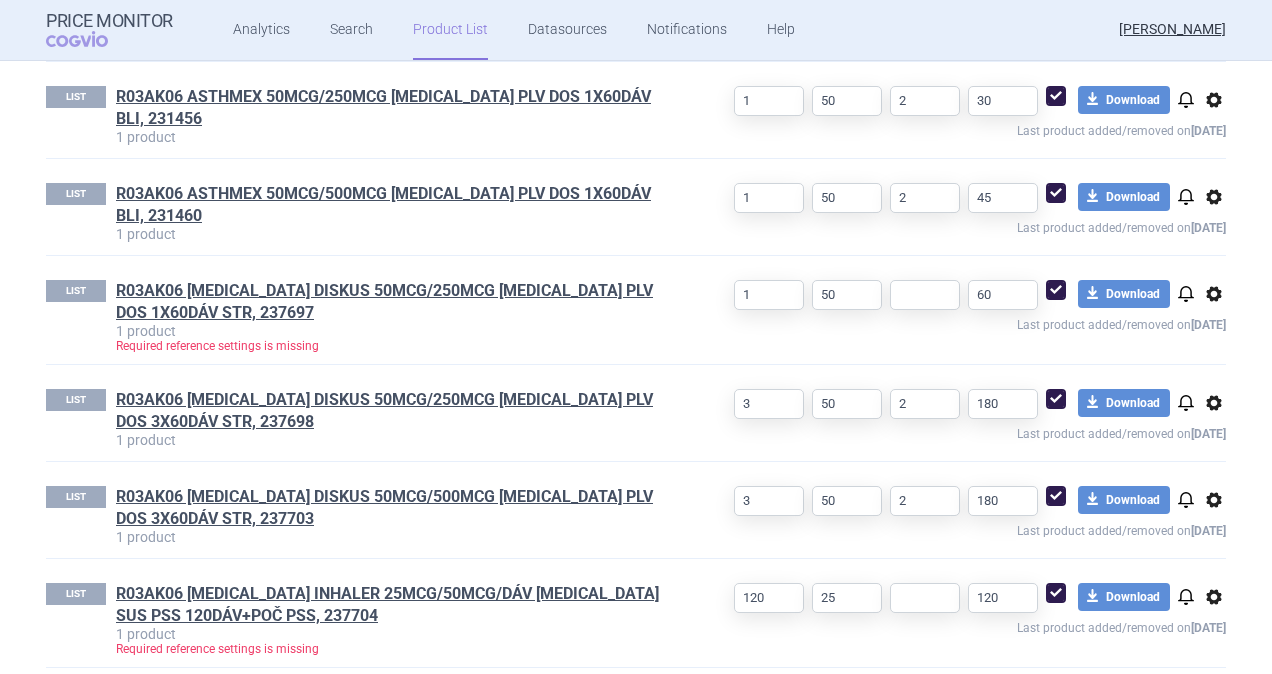 select on "[DATE]" 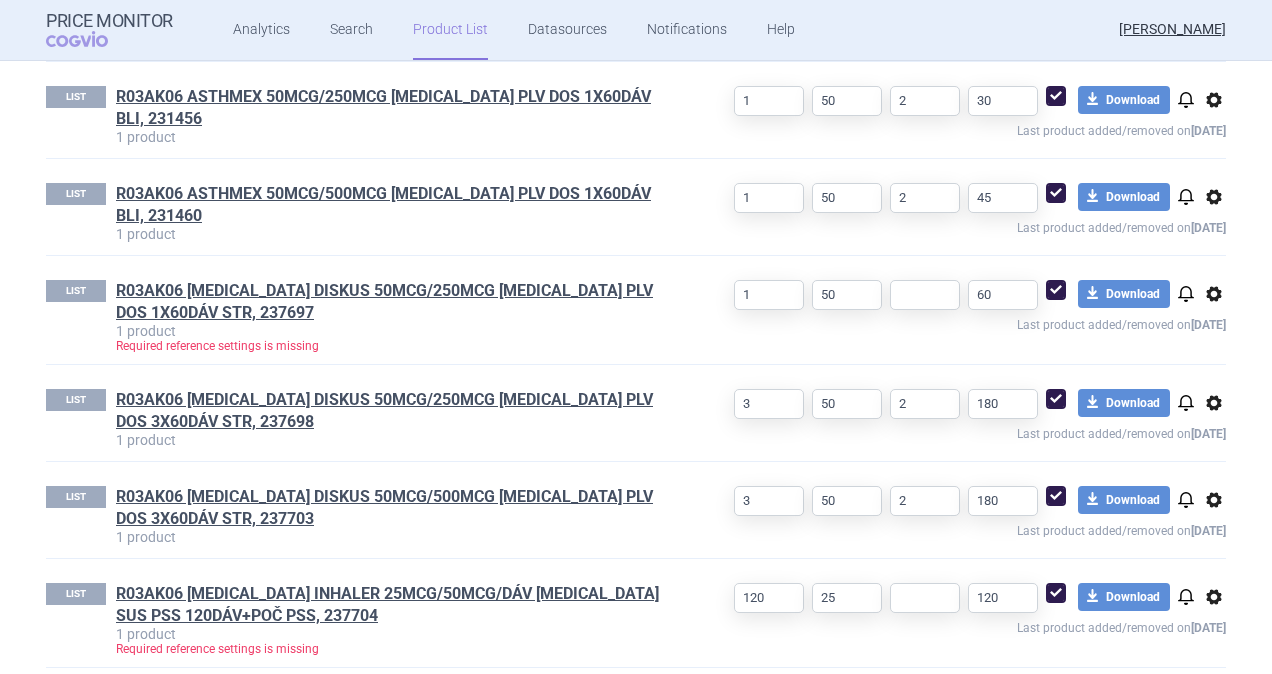 click on "options" at bounding box center [1214, 597] 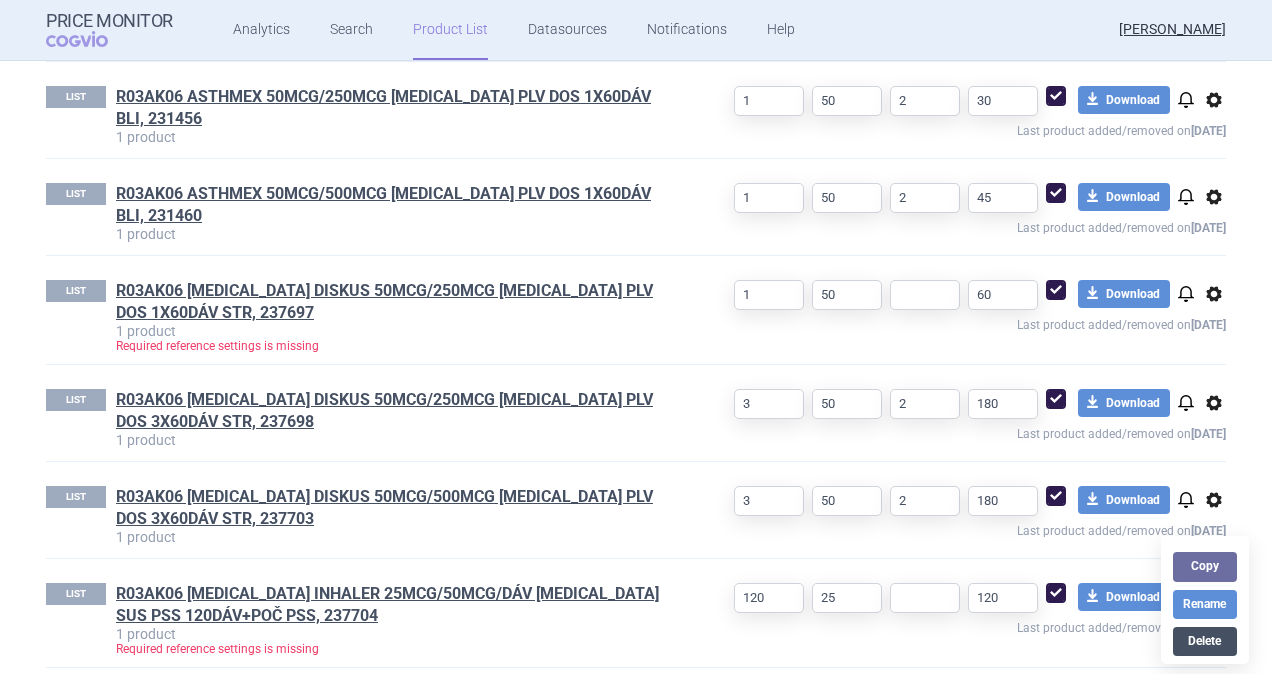 click on "Delete" at bounding box center (1205, 641) 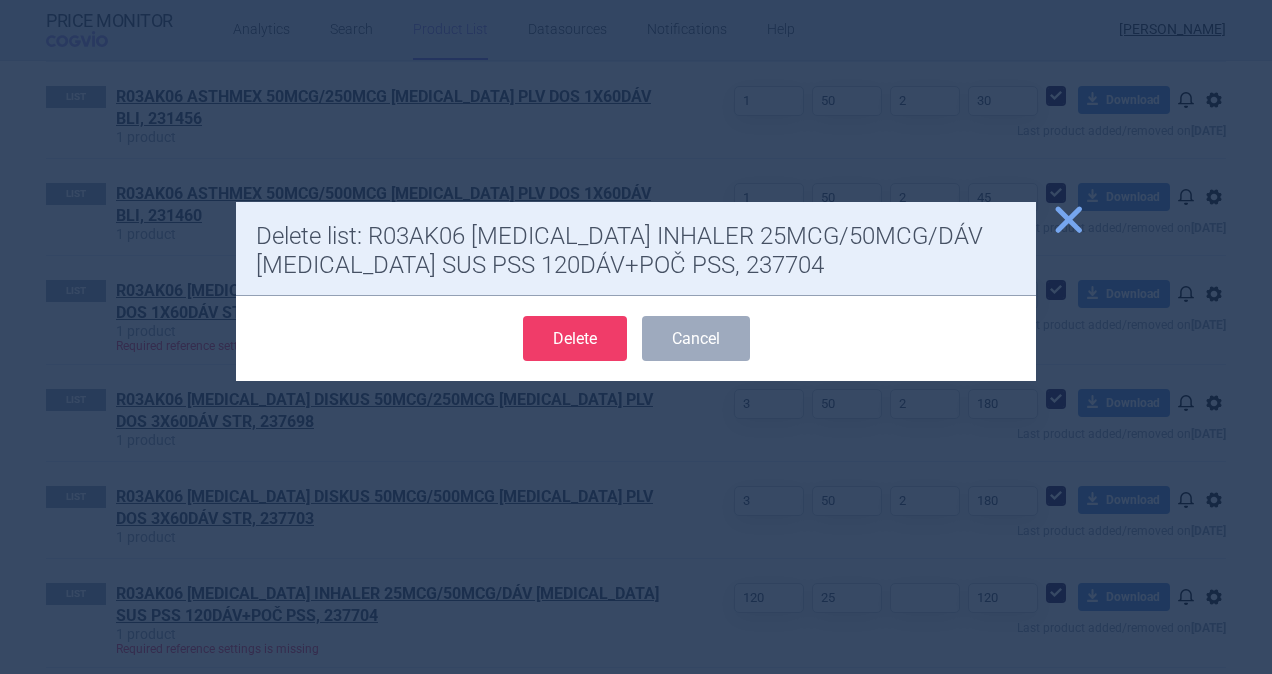 click on "Delete" at bounding box center [575, 338] 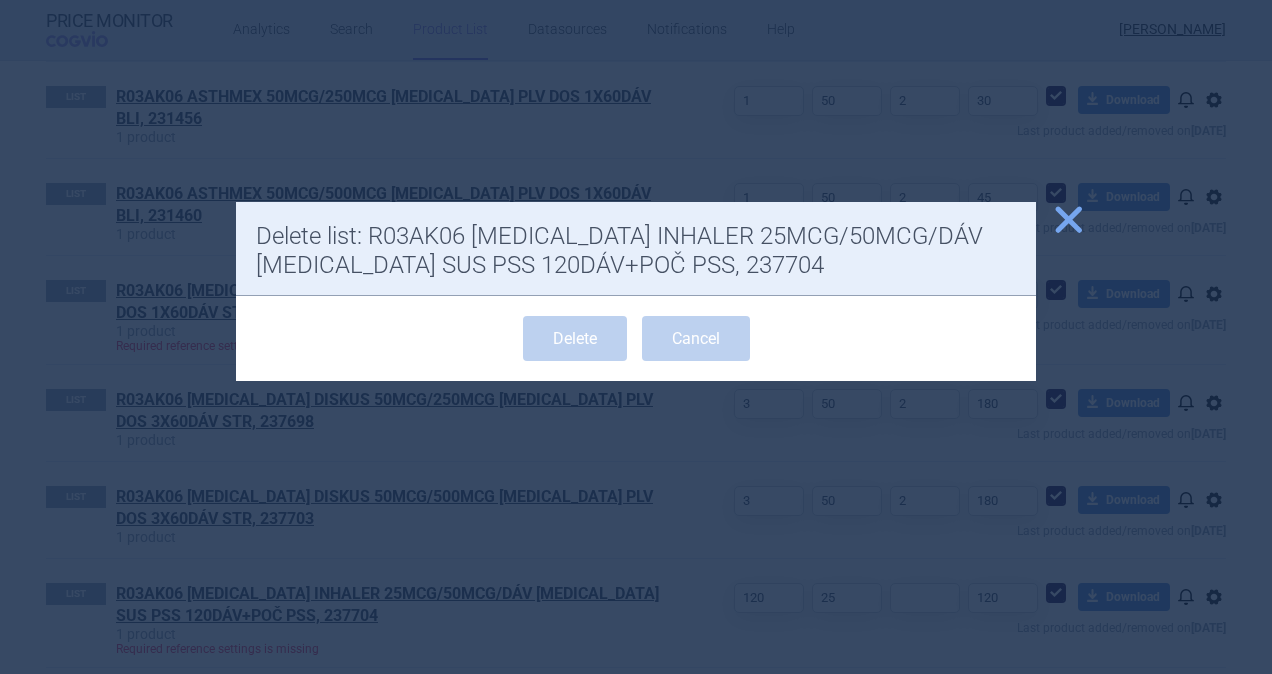 scroll, scrollTop: 814, scrollLeft: 0, axis: vertical 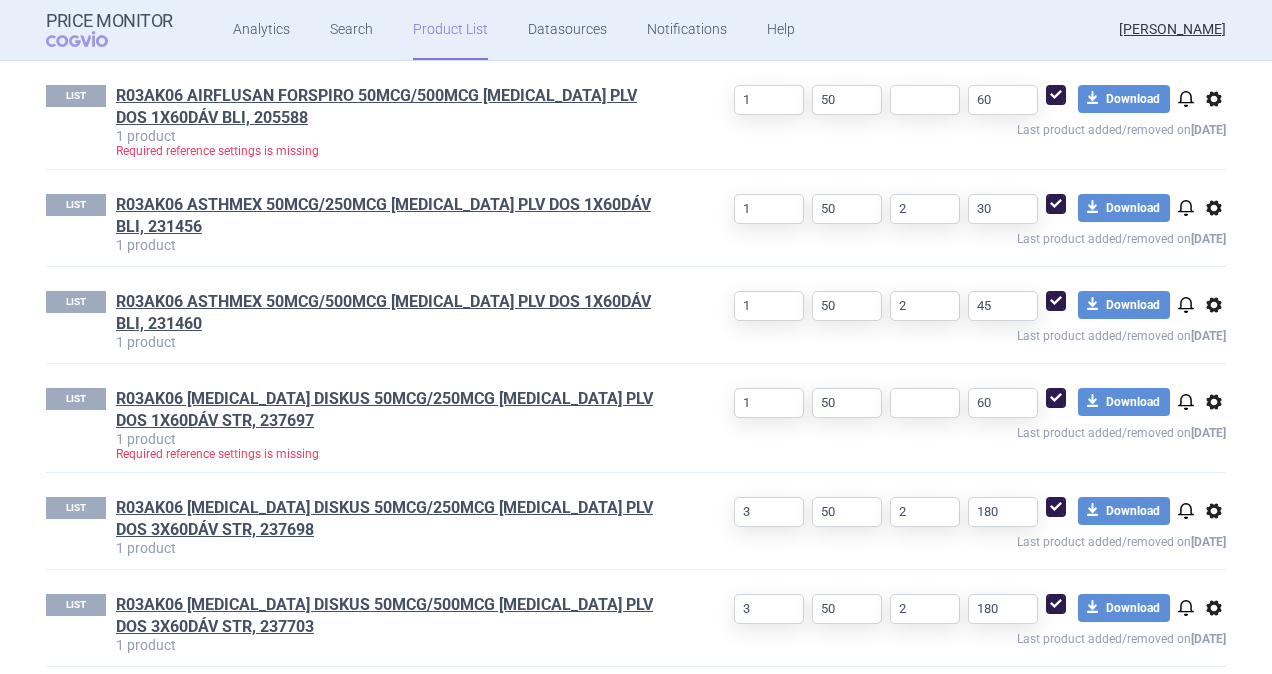 select on "[DATE]" 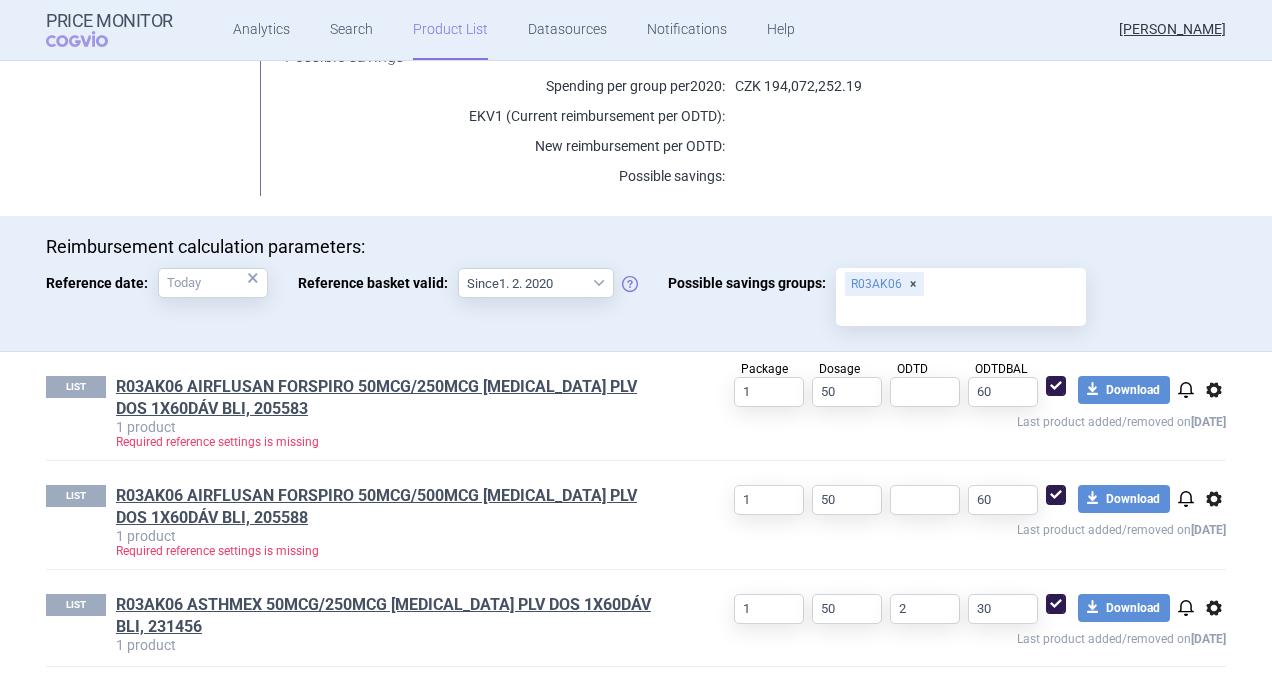 scroll, scrollTop: 414, scrollLeft: 0, axis: vertical 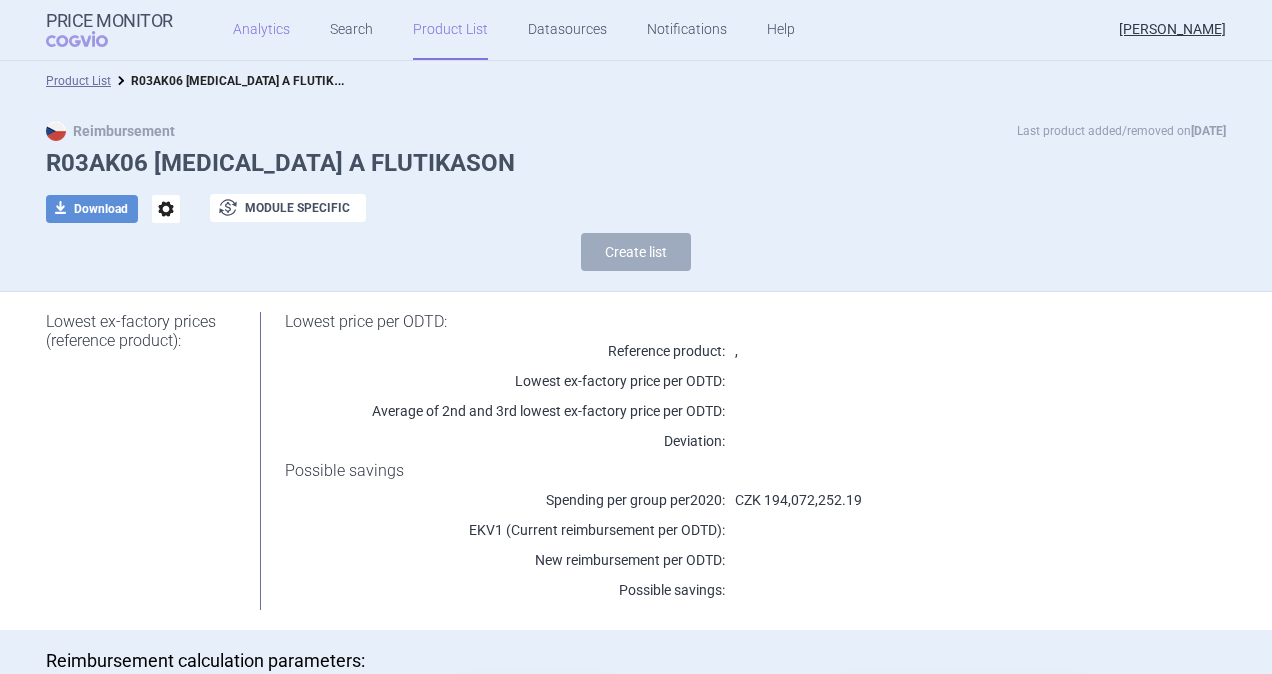drag, startPoint x: 253, startPoint y: 26, endPoint x: 294, endPoint y: 50, distance: 47.507893 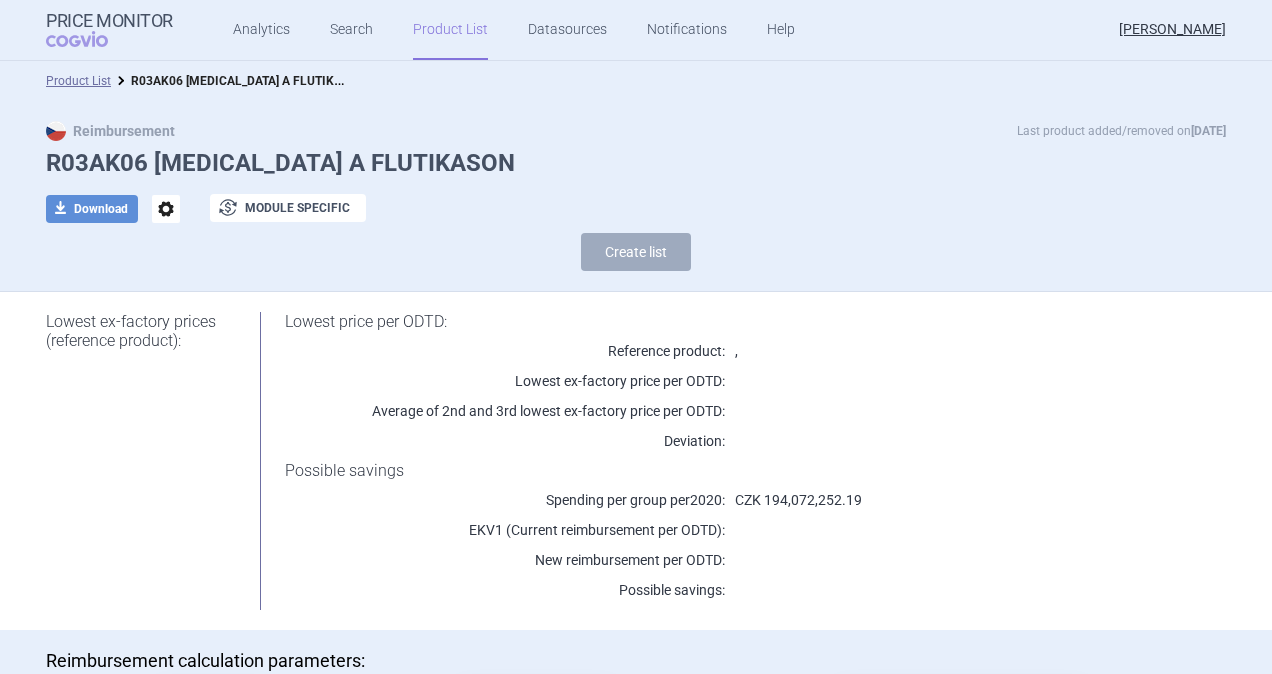 click on "Analytics" at bounding box center (261, 30) 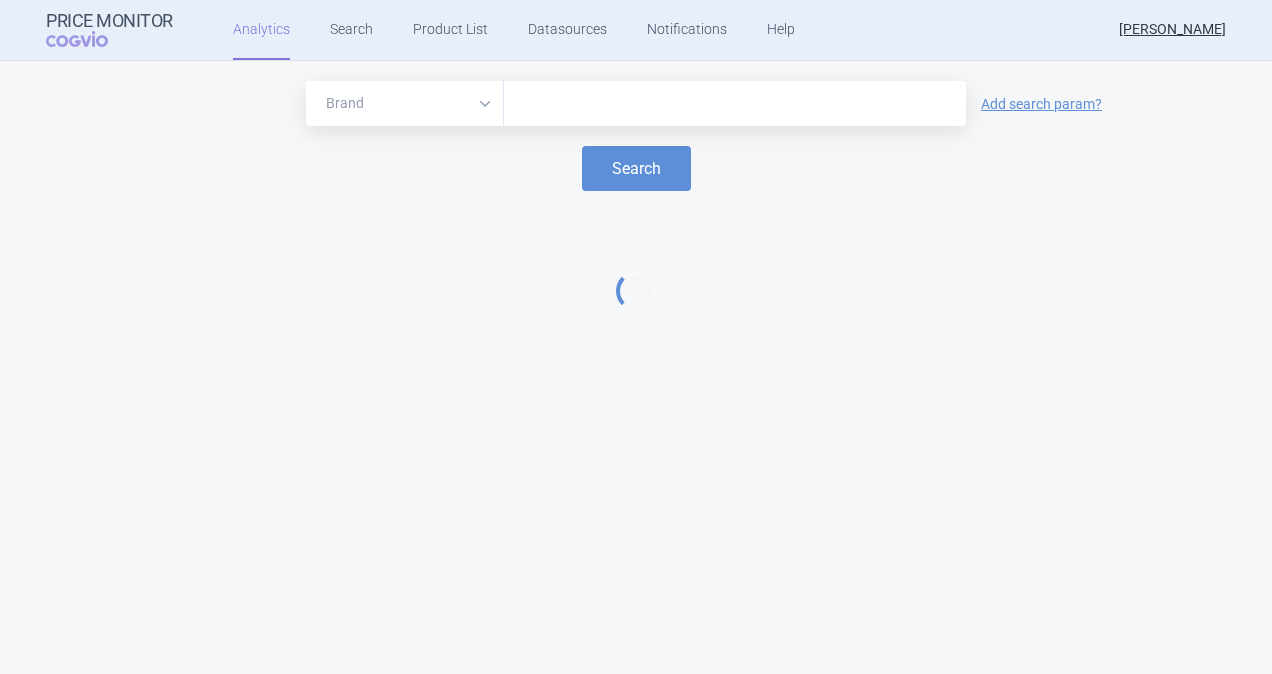click at bounding box center (735, 104) 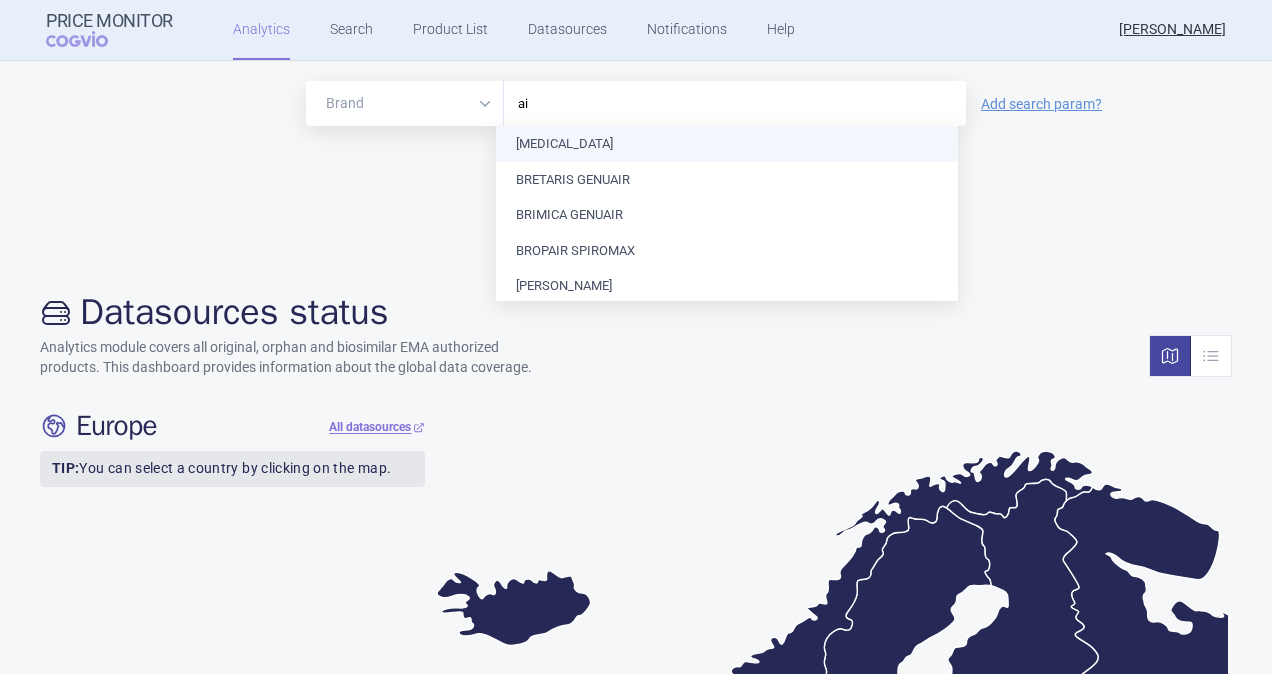 type on "a" 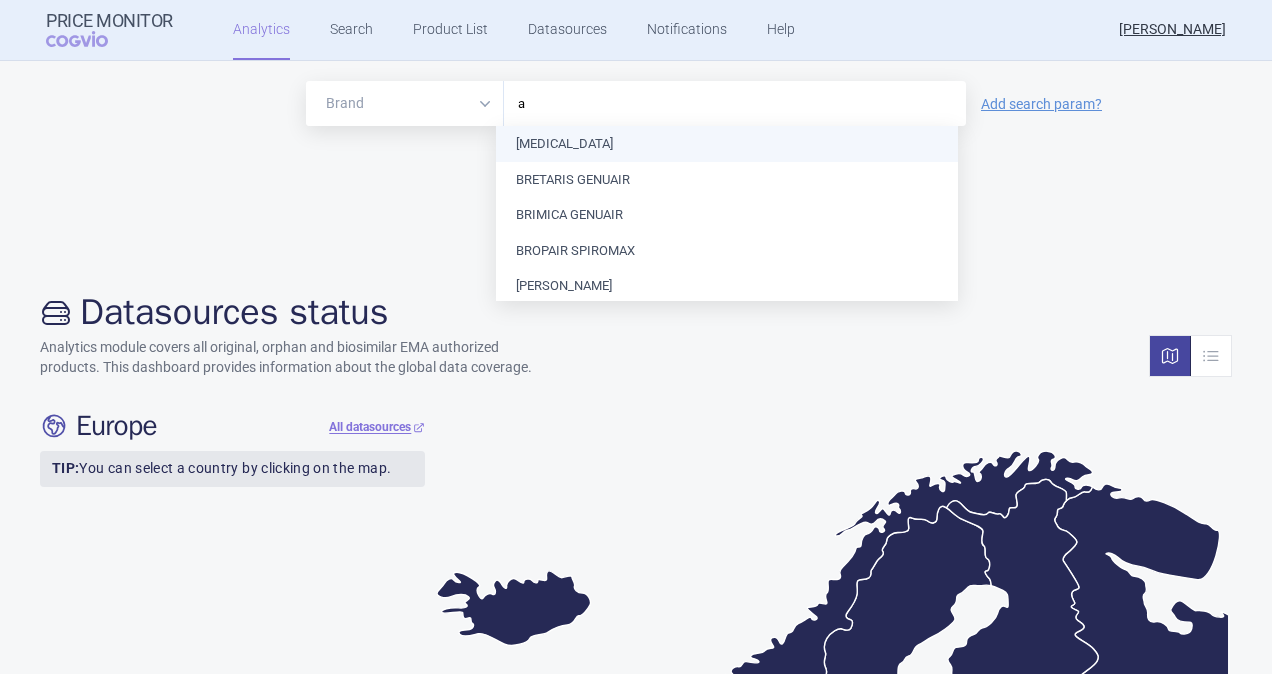 type 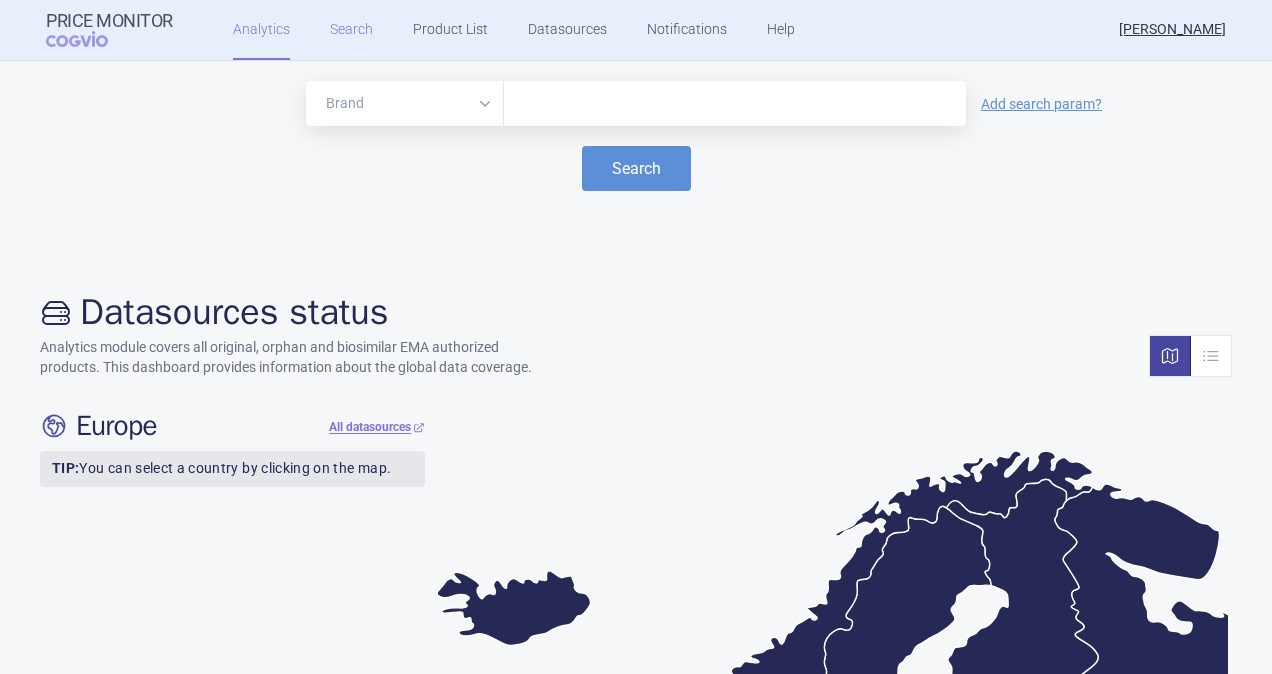 click on "Search" at bounding box center (351, 30) 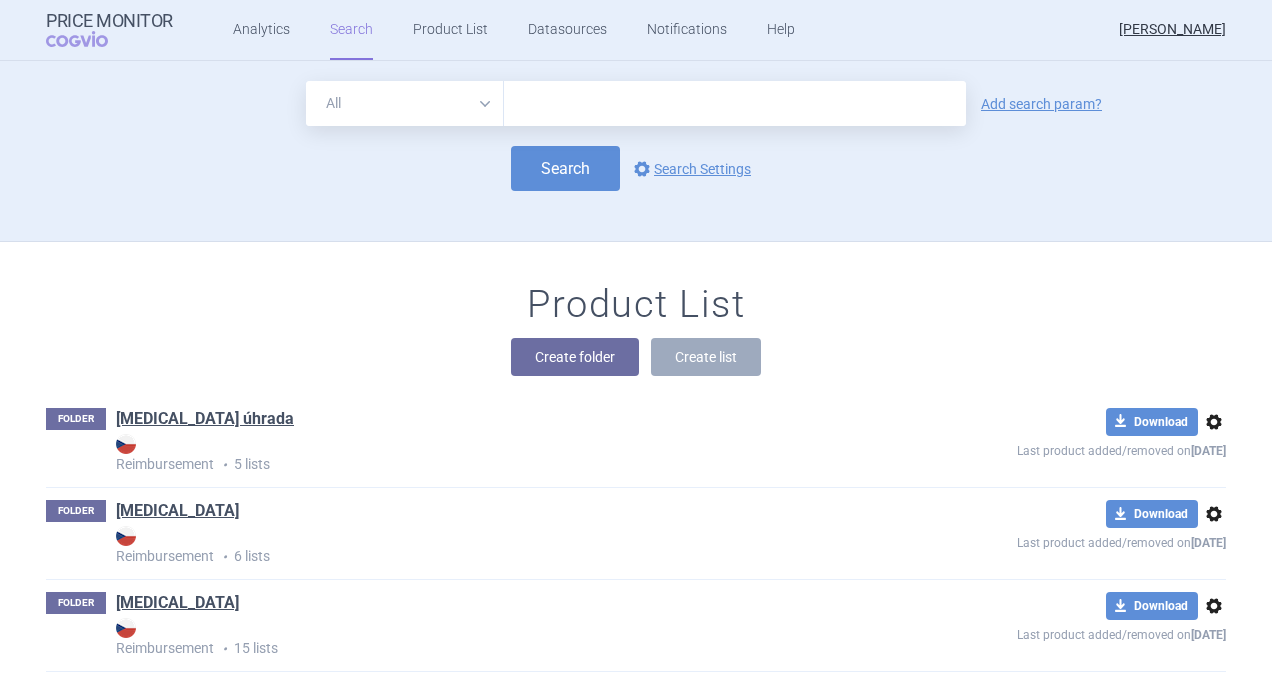 click at bounding box center (735, 103) 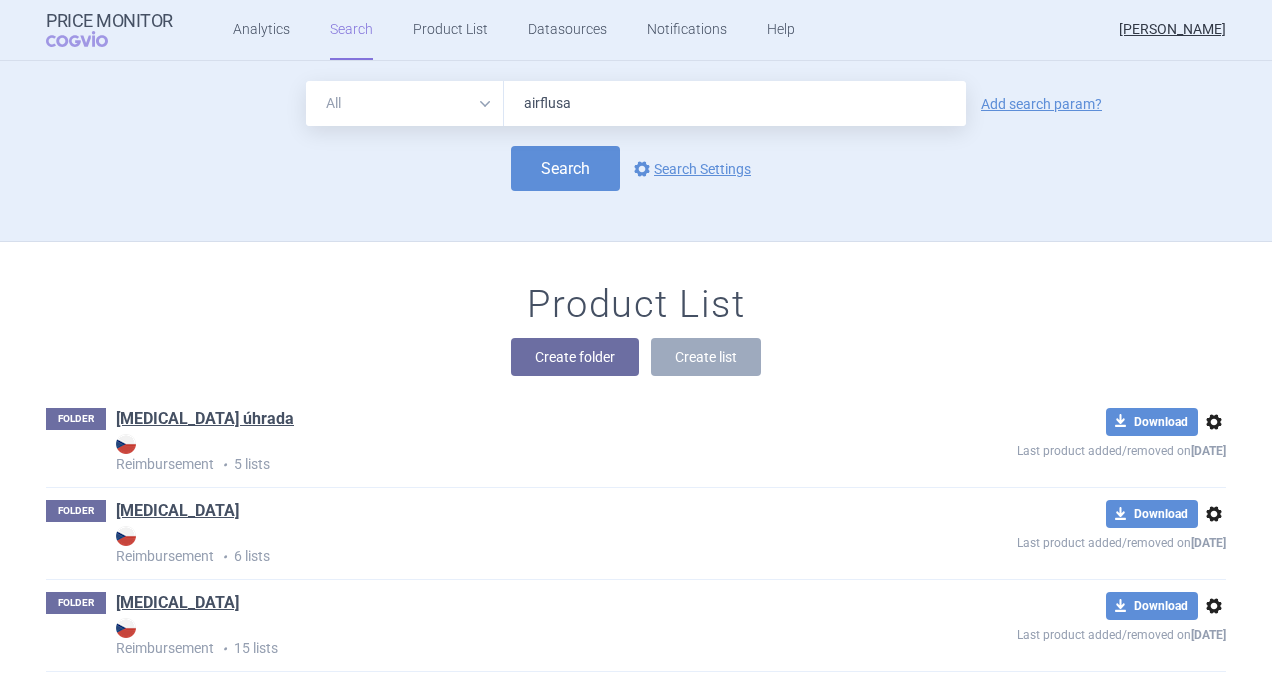 type on "airflusan" 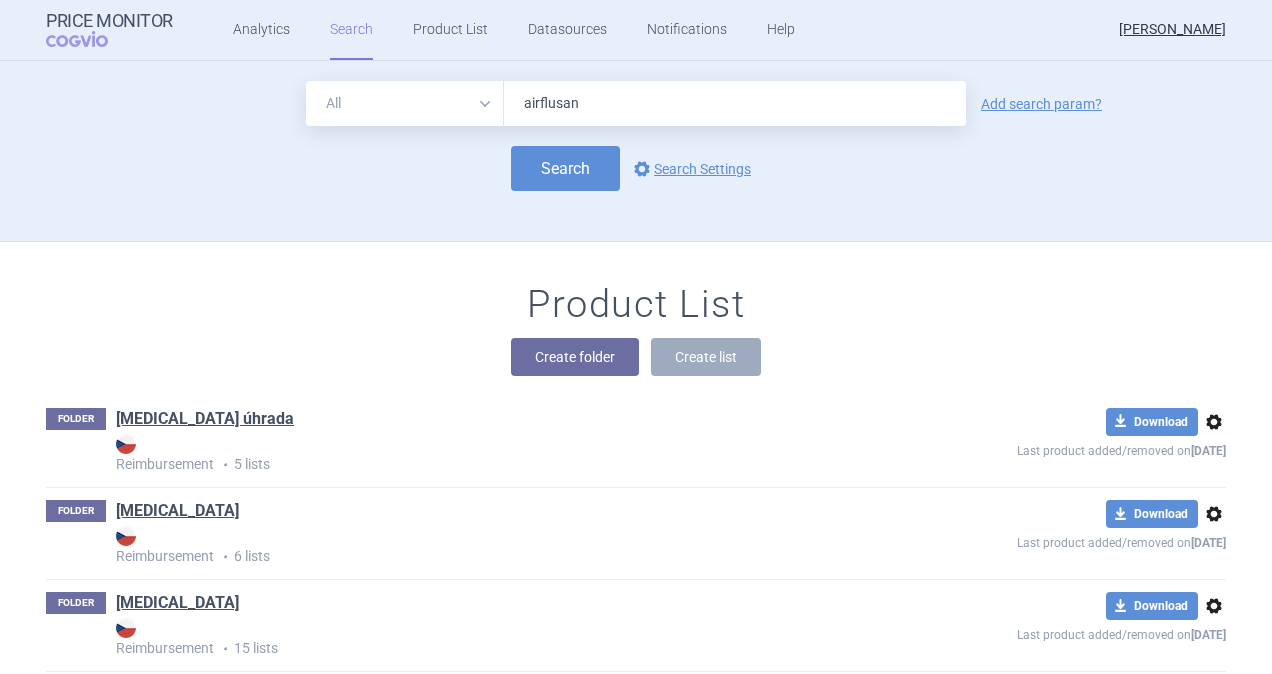 click on "Search" at bounding box center [565, 168] 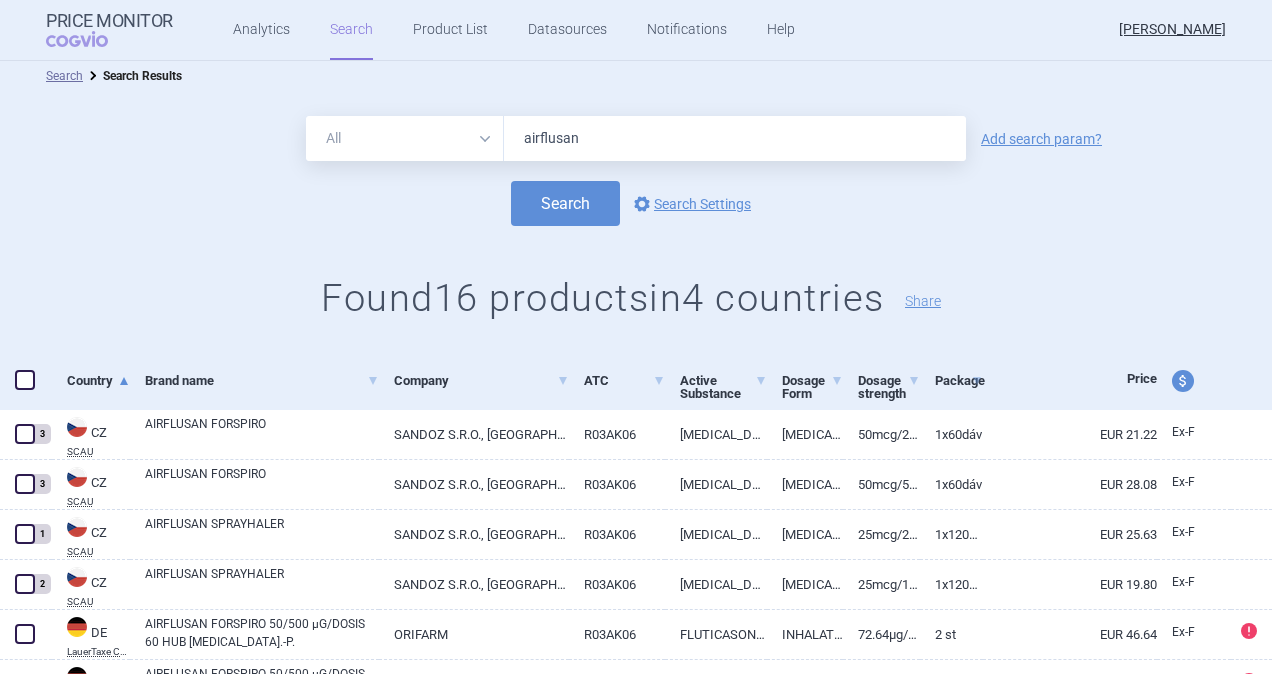 scroll, scrollTop: 0, scrollLeft: 0, axis: both 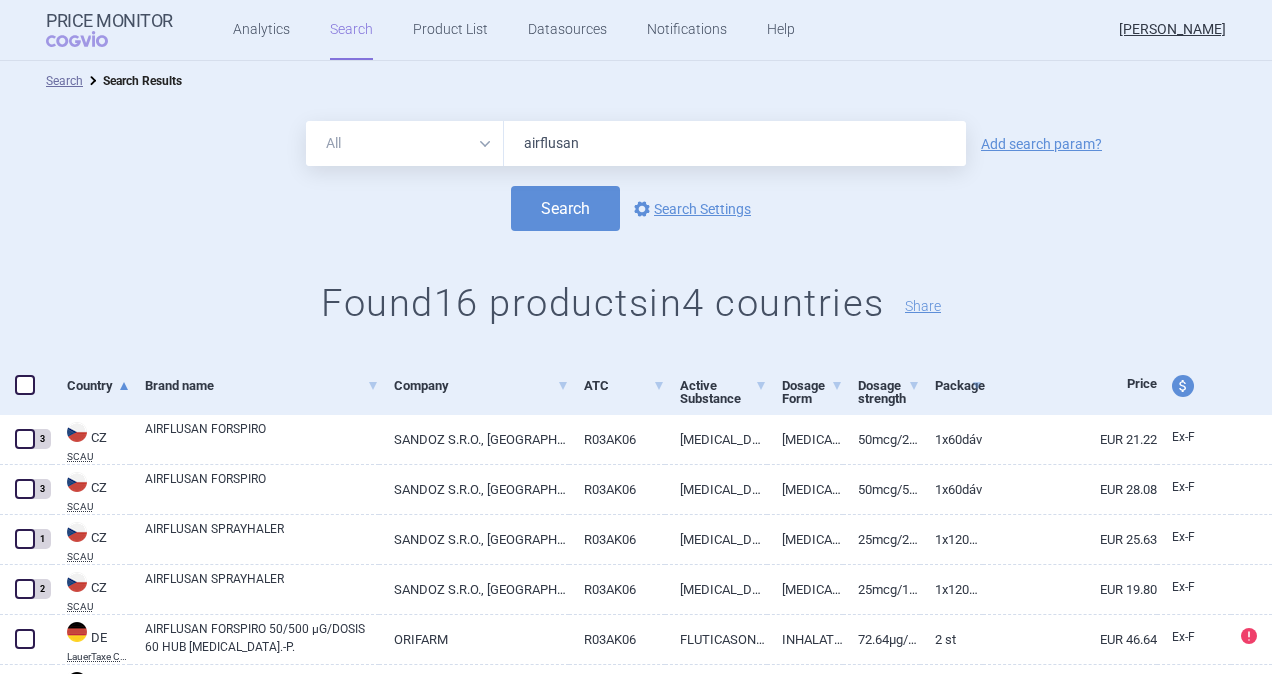click at bounding box center (25, 385) 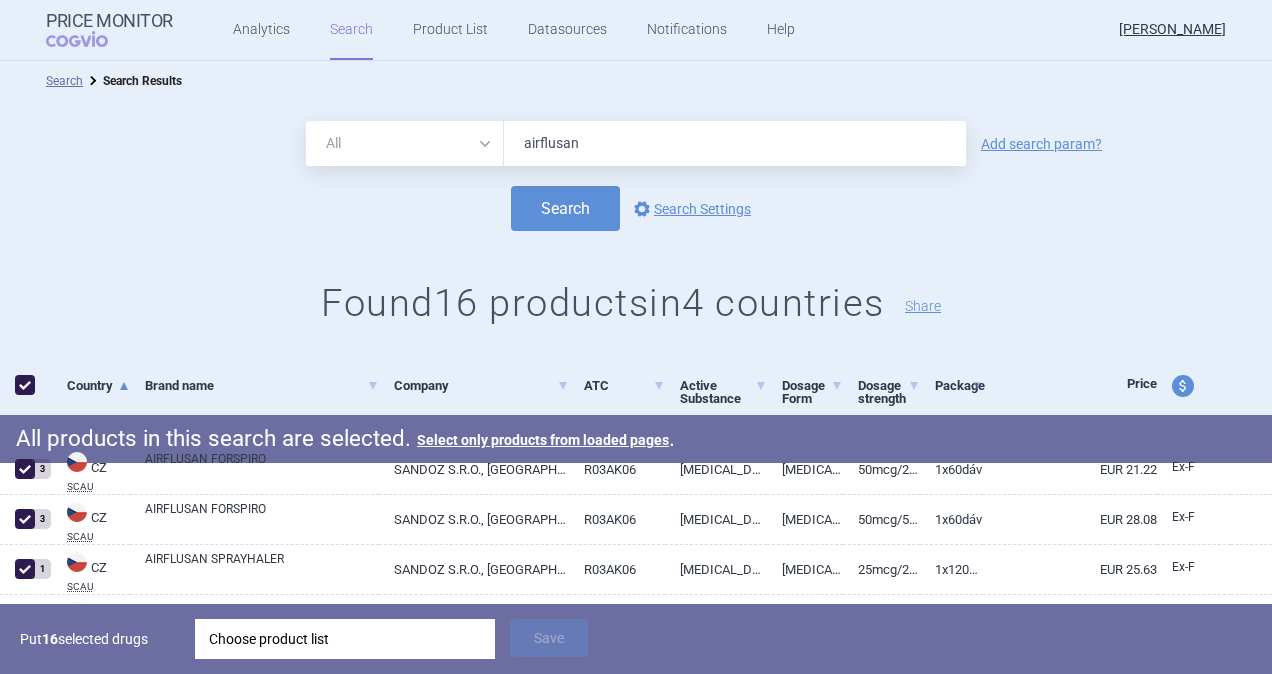 click on "Choose product list" at bounding box center [345, 639] 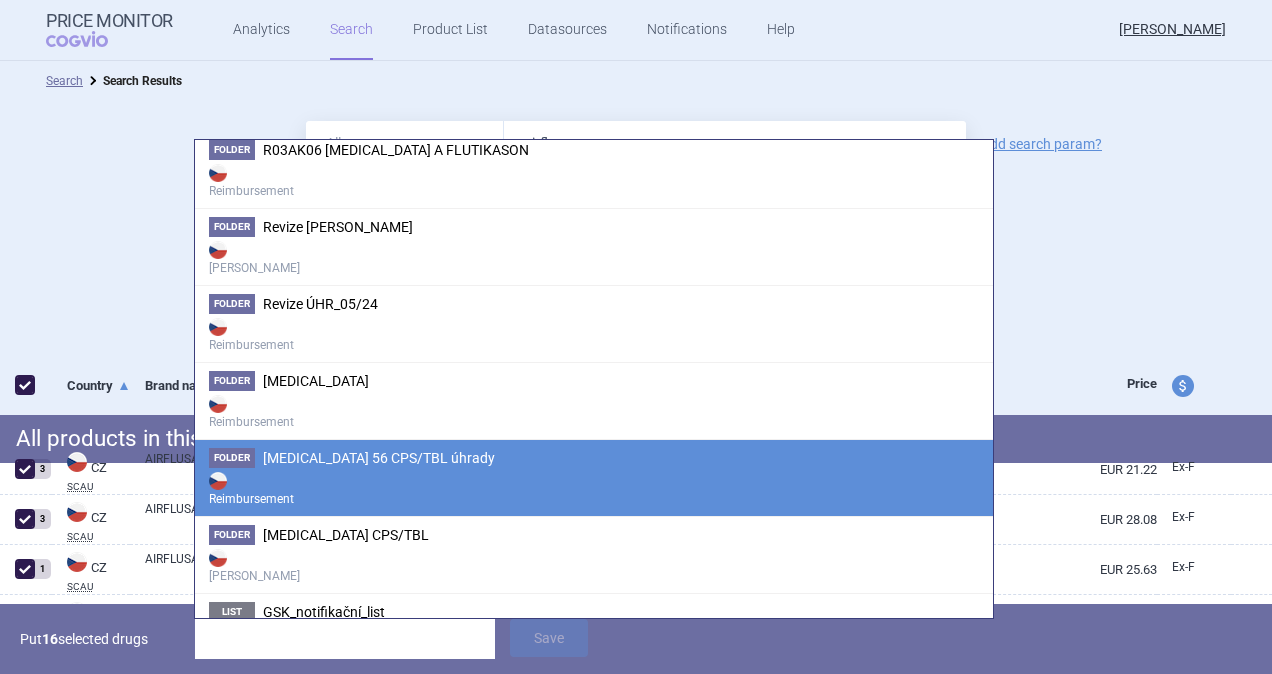 scroll, scrollTop: 1881, scrollLeft: 0, axis: vertical 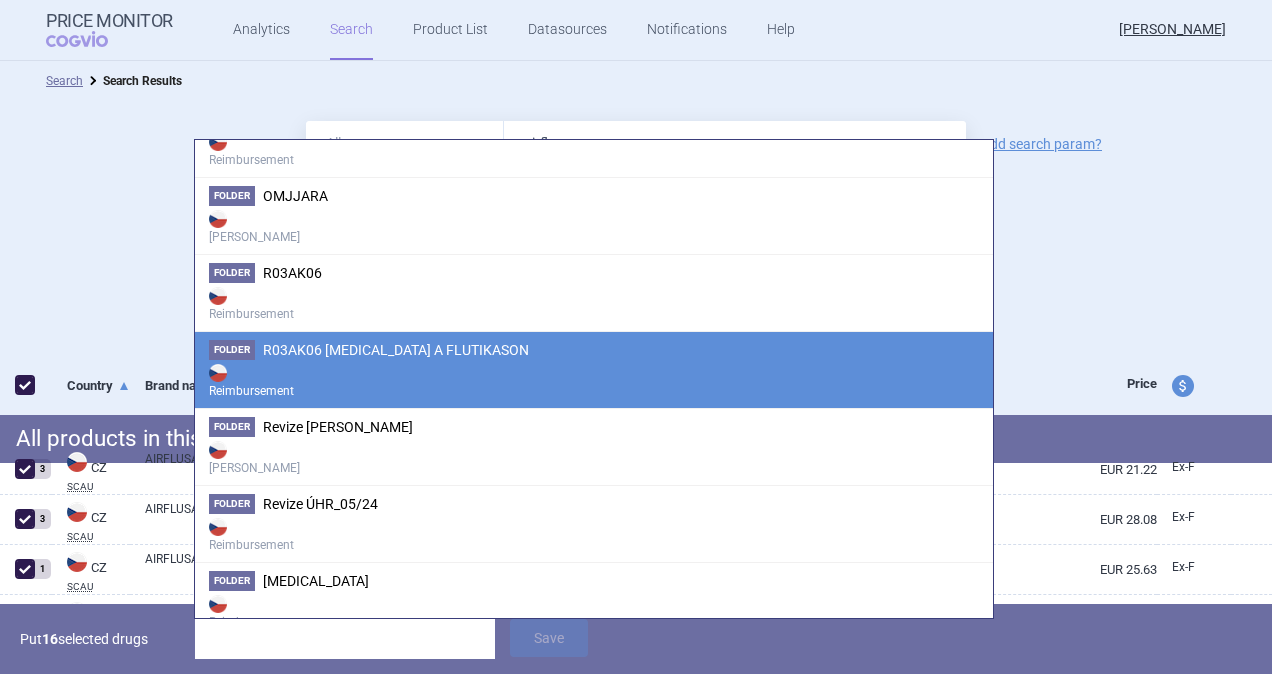 click on "R03AK06 [MEDICAL_DATA] A FLUTIKASON" at bounding box center [396, 350] 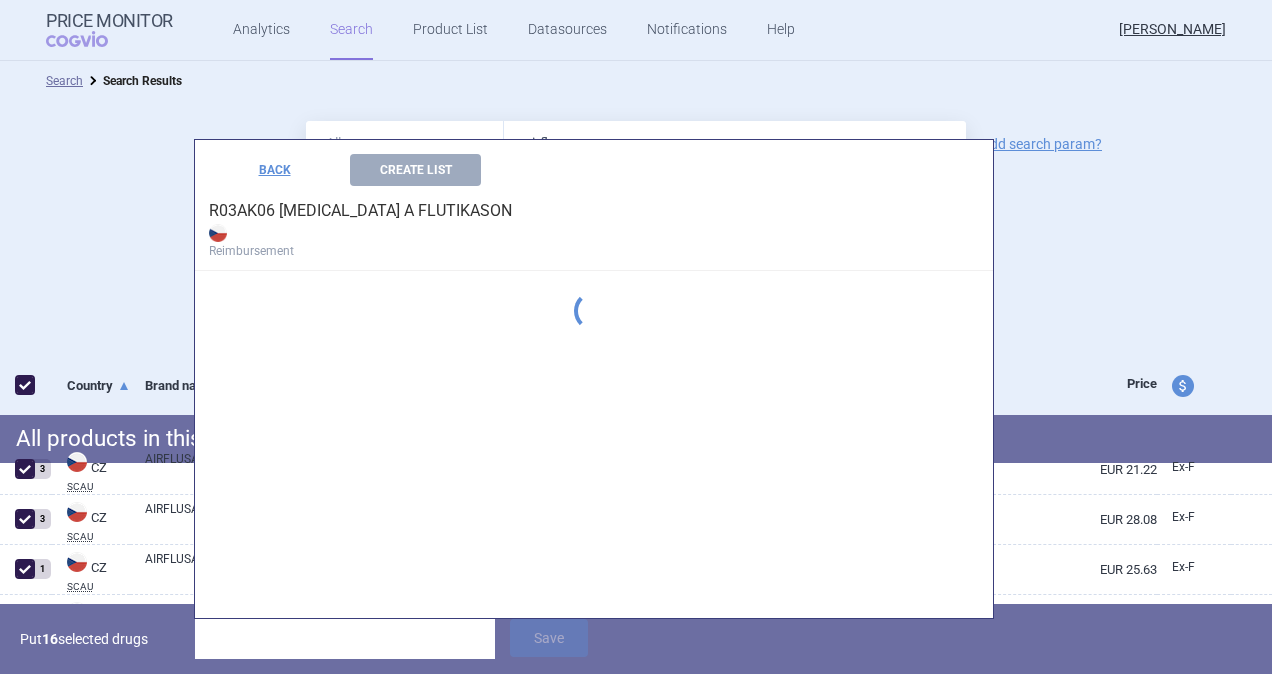 scroll, scrollTop: 1579, scrollLeft: 0, axis: vertical 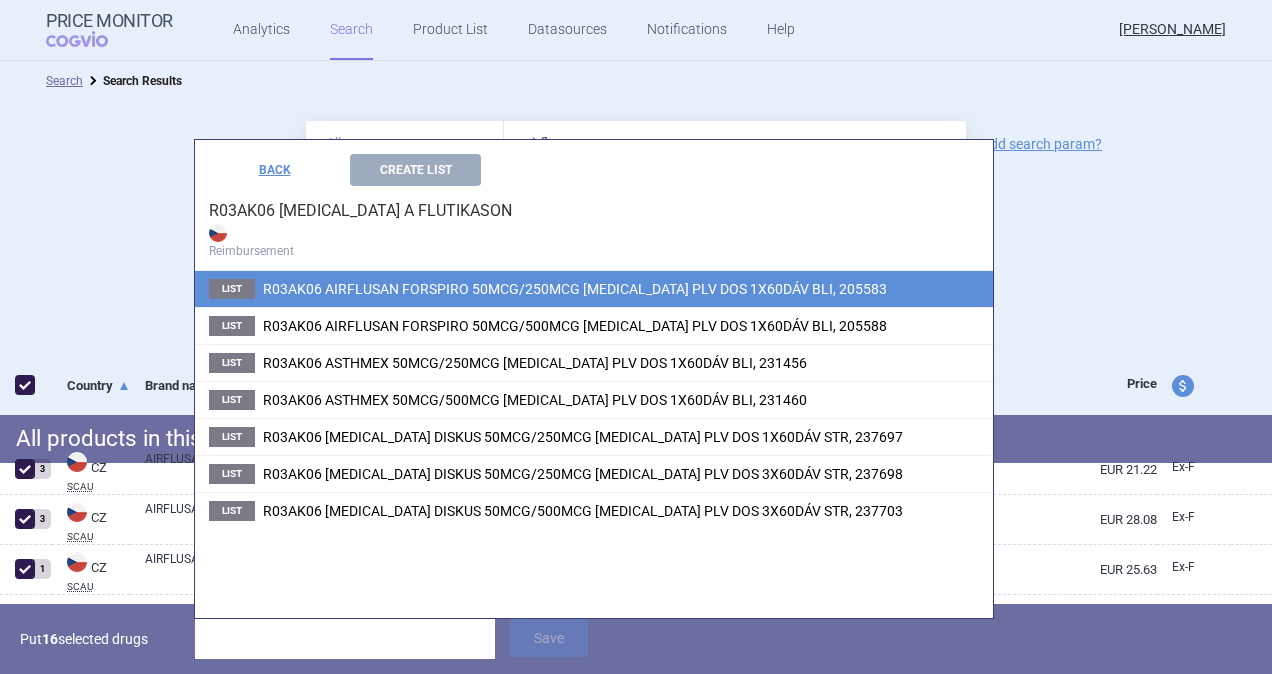 click on "R03AK06 AIRFLUSAN FORSPIRO 50MCG/250MCG [MEDICAL_DATA] PLV DOS 1X60DÁV BLI, 205583" at bounding box center [575, 289] 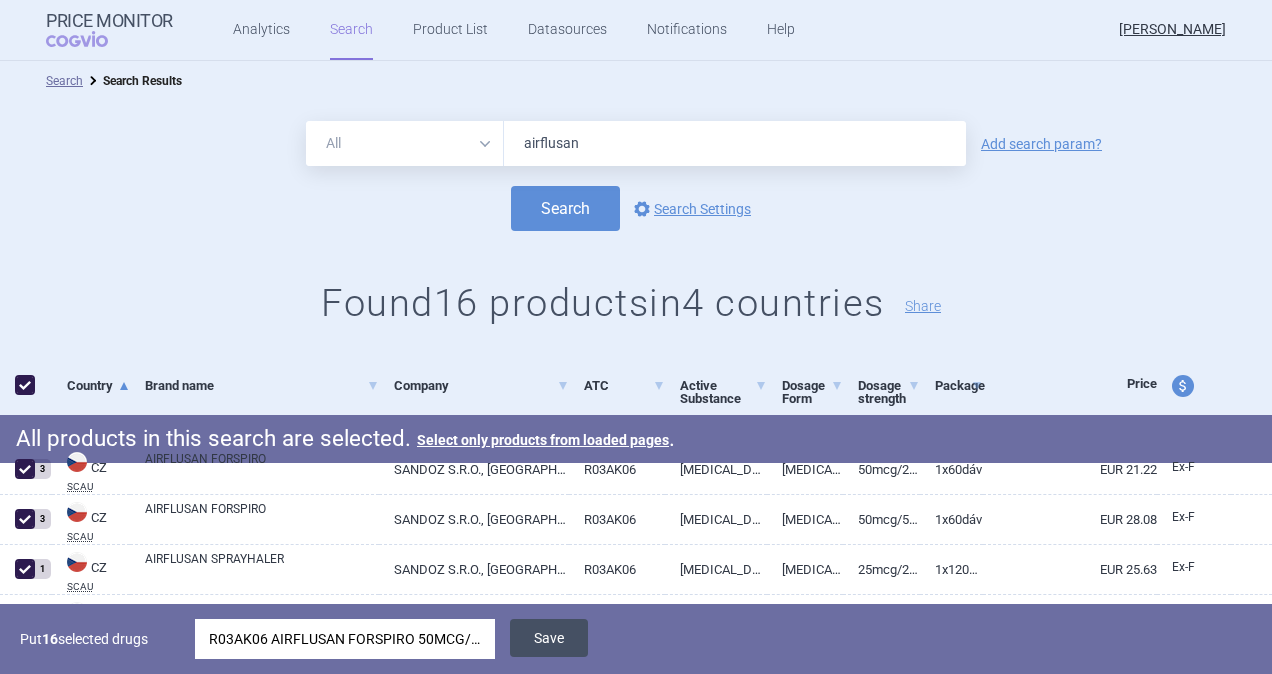 click on "Save" at bounding box center (549, 638) 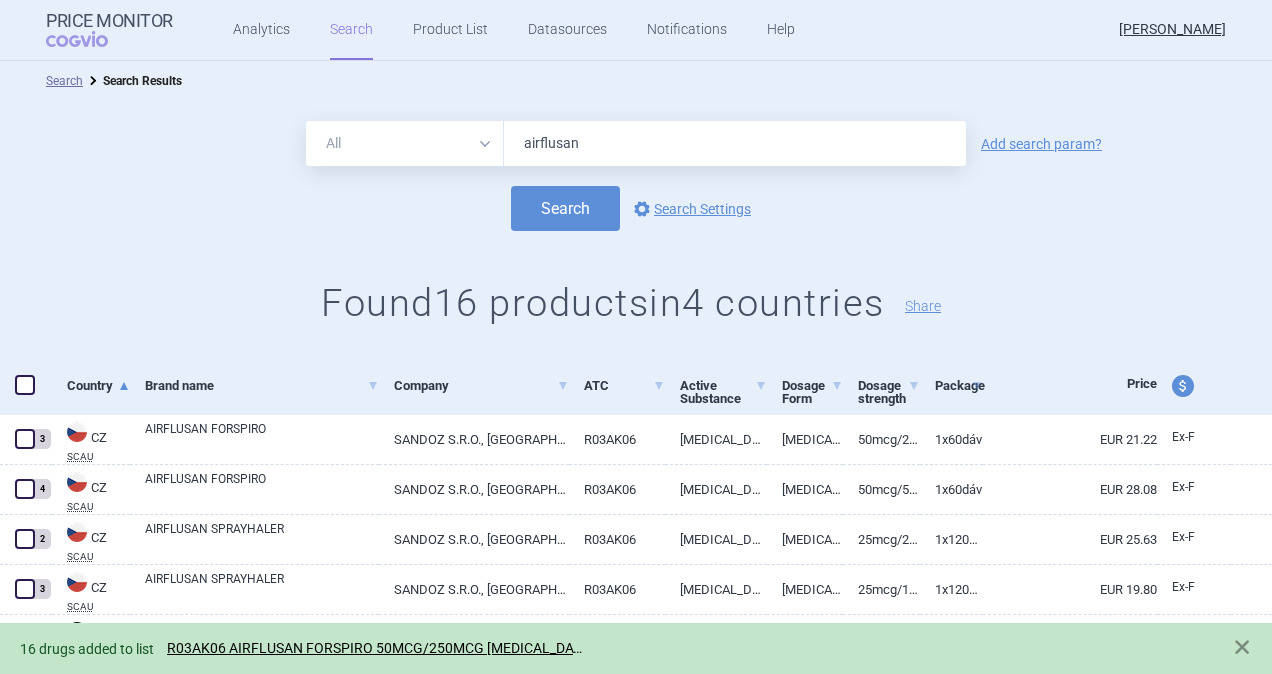 click at bounding box center (25, 385) 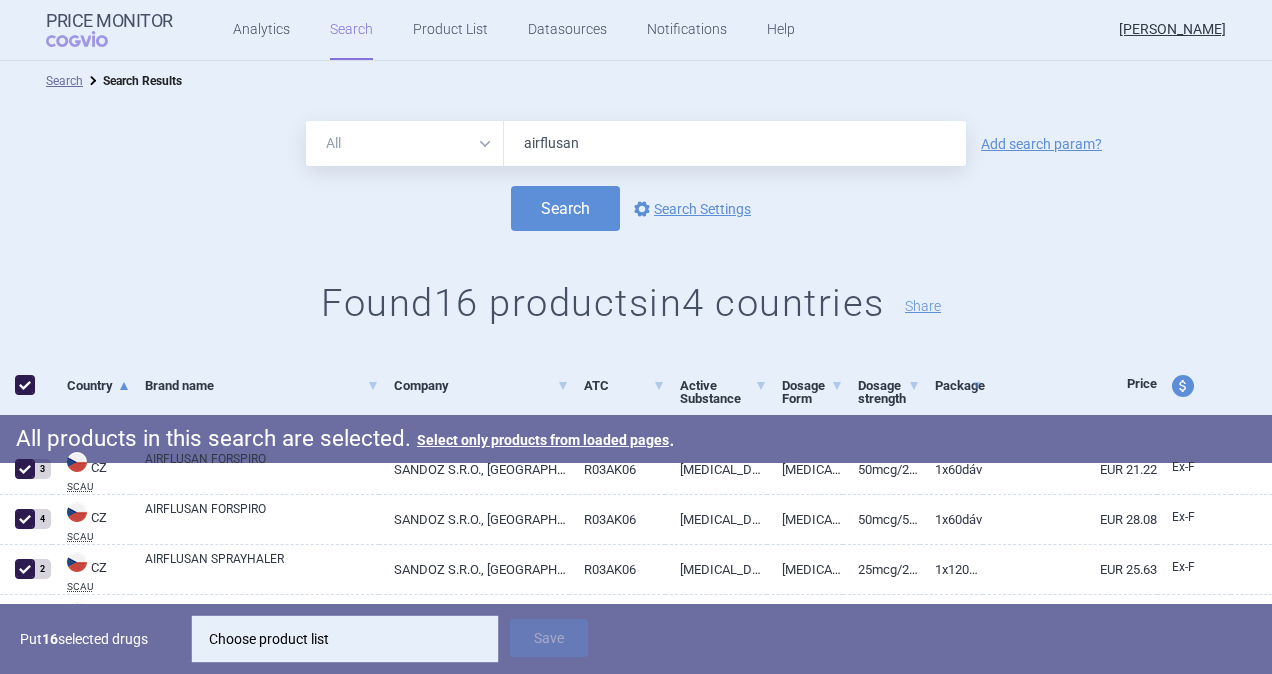 click on "Choose product list" at bounding box center [345, 639] 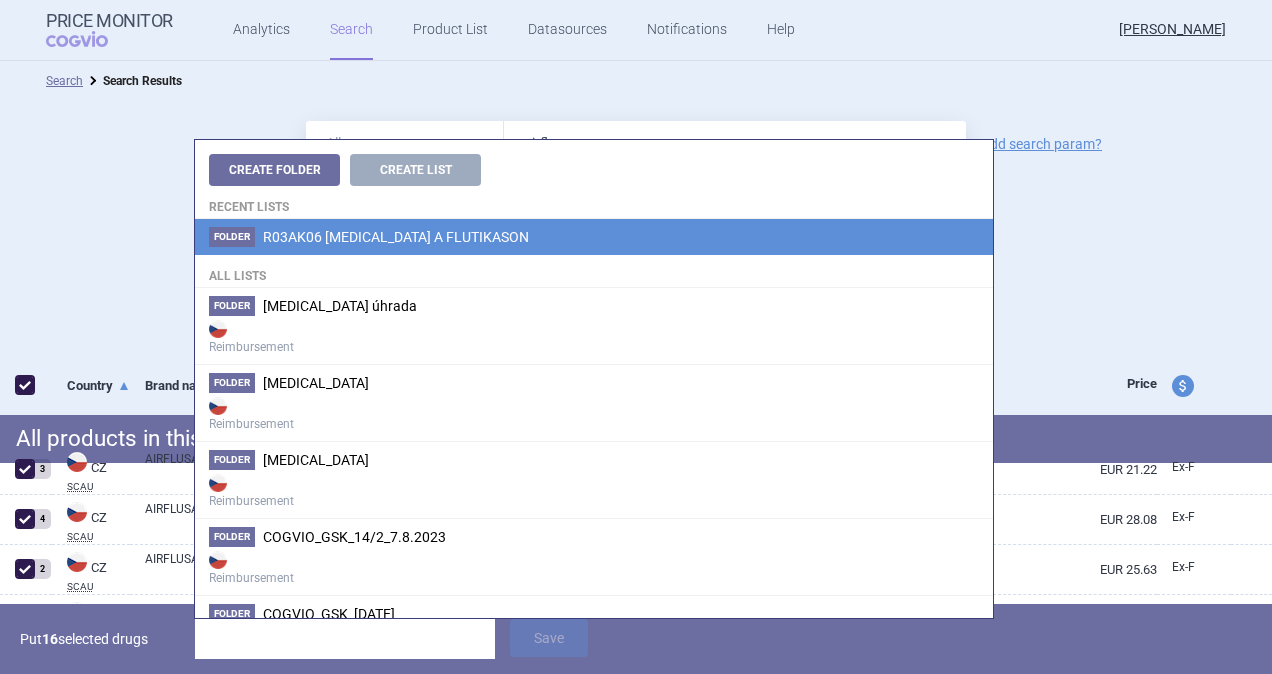 click on "R03AK06 [MEDICAL_DATA] A FLUTIKASON" at bounding box center [396, 237] 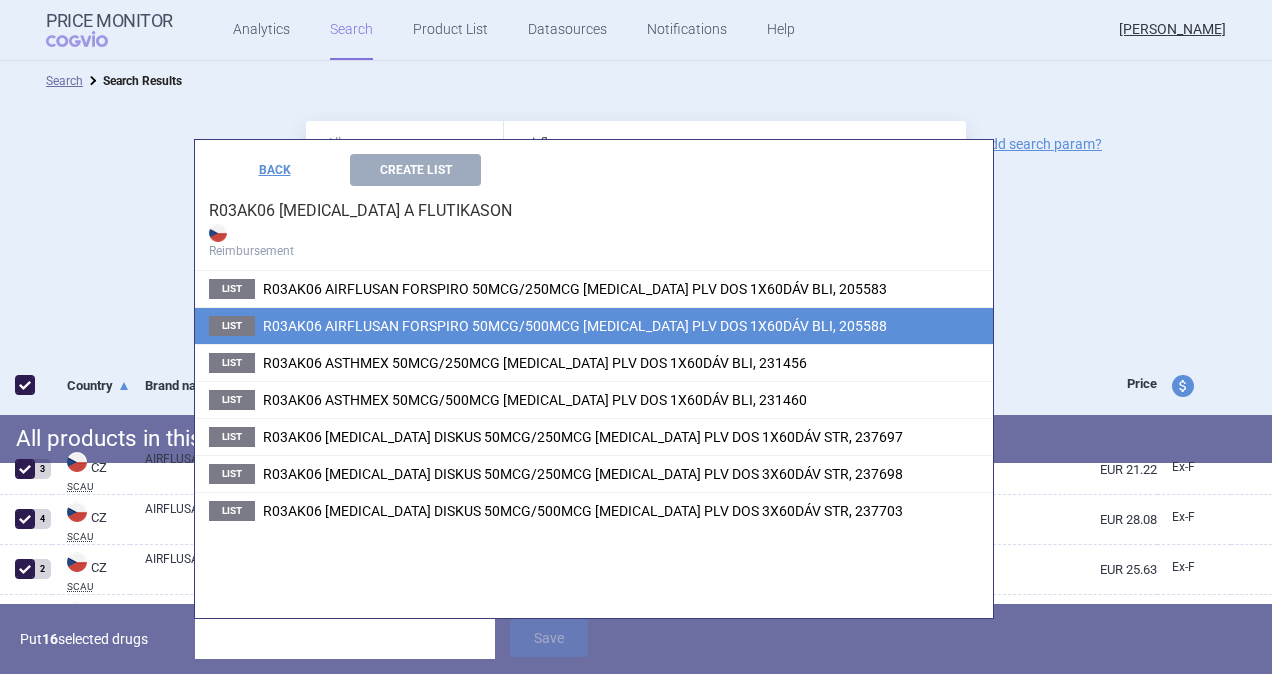 click on "R03AK06 AIRFLUSAN FORSPIRO 50MCG/500MCG [MEDICAL_DATA] PLV DOS 1X60DÁV BLI, 205588" at bounding box center (575, 326) 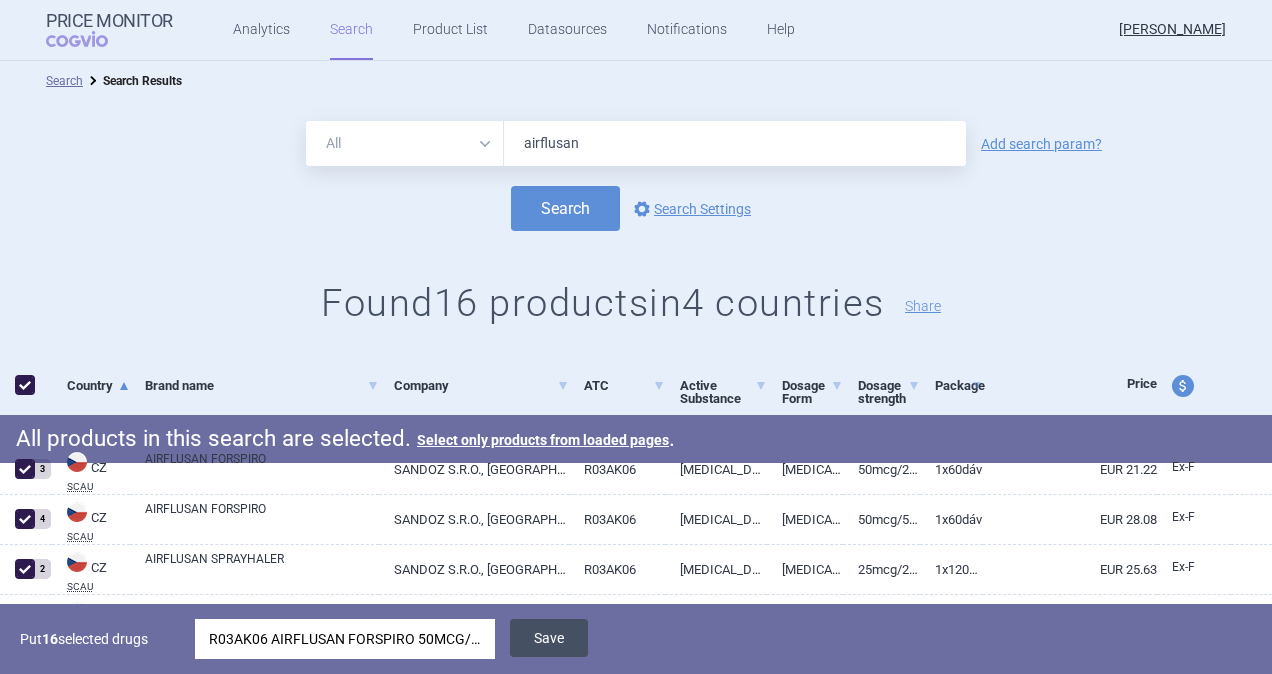 click on "Save" at bounding box center [549, 638] 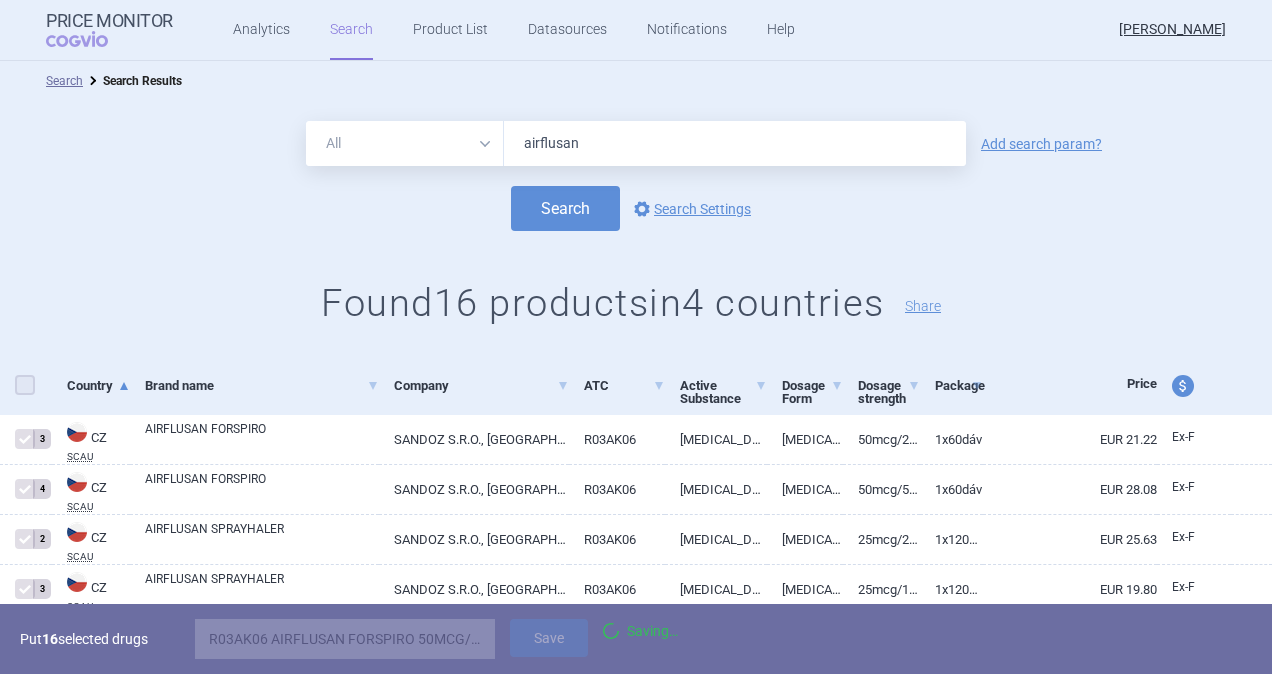 checkbox on "false" 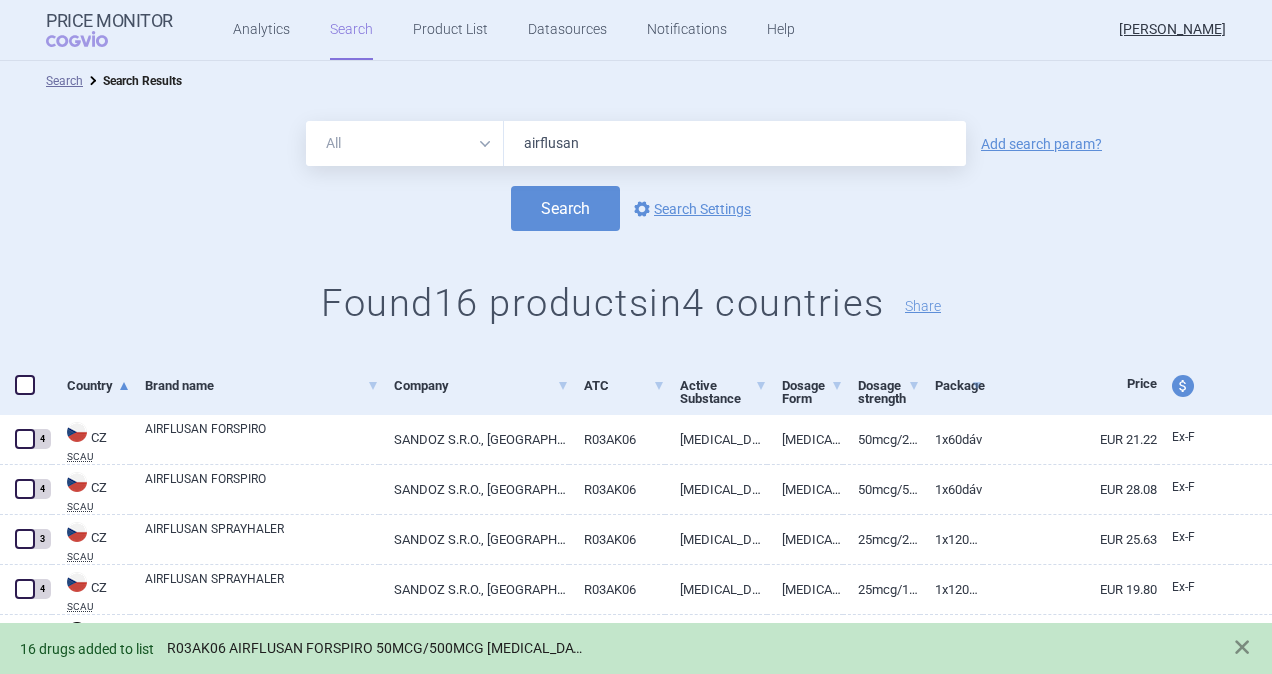 click on "R03AK06 AIRFLUSAN FORSPIRO 50MCG/500MCG [MEDICAL_DATA] PLV DOS 1X60DÁV BLI, 205588" at bounding box center [375, 648] 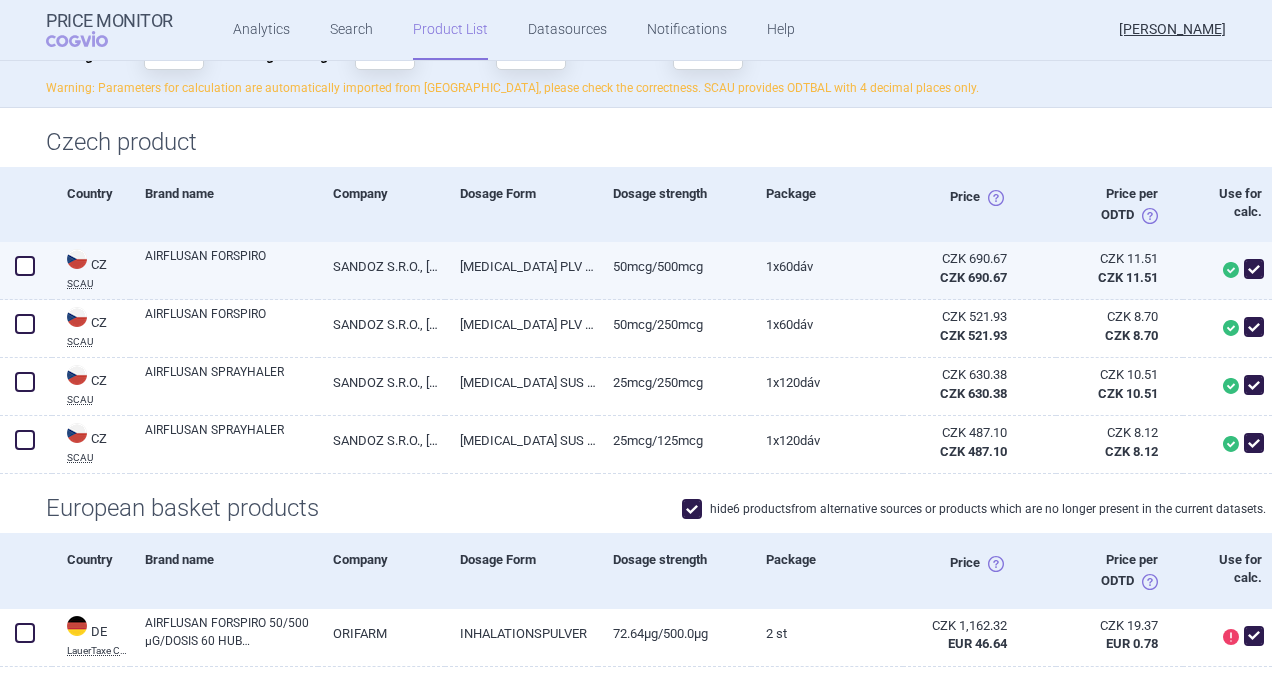 scroll, scrollTop: 300, scrollLeft: 0, axis: vertical 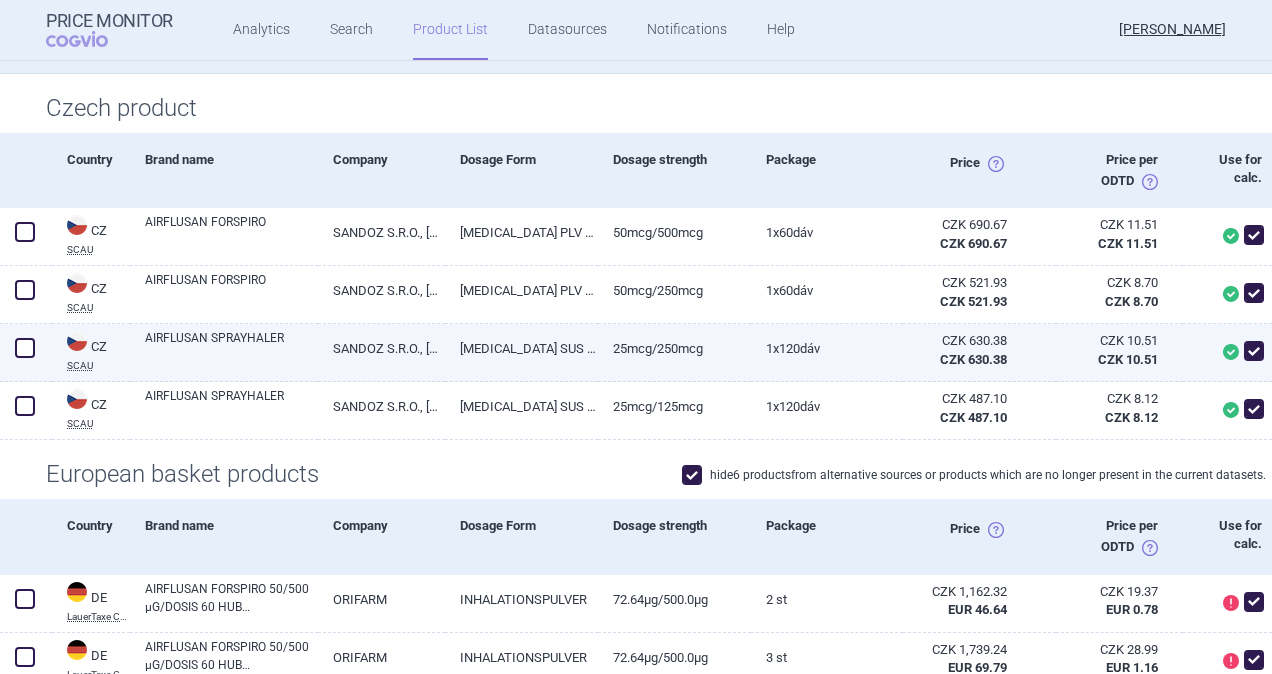click at bounding box center [25, 348] 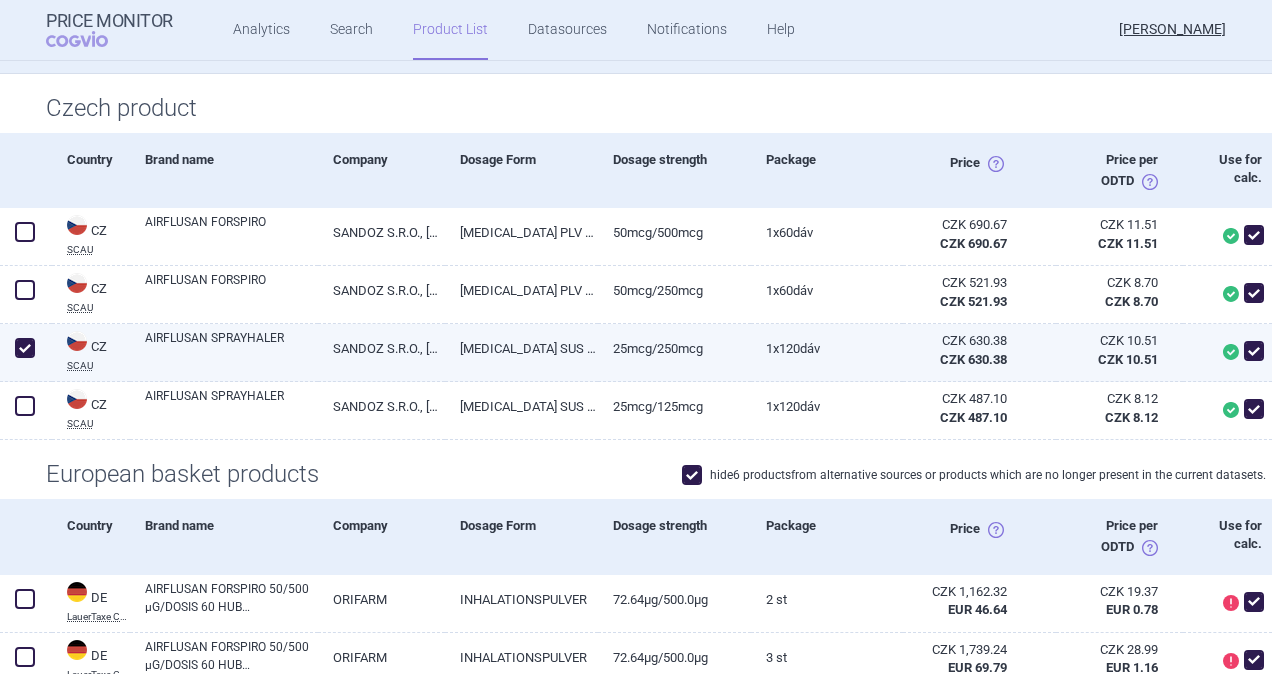 checkbox on "true" 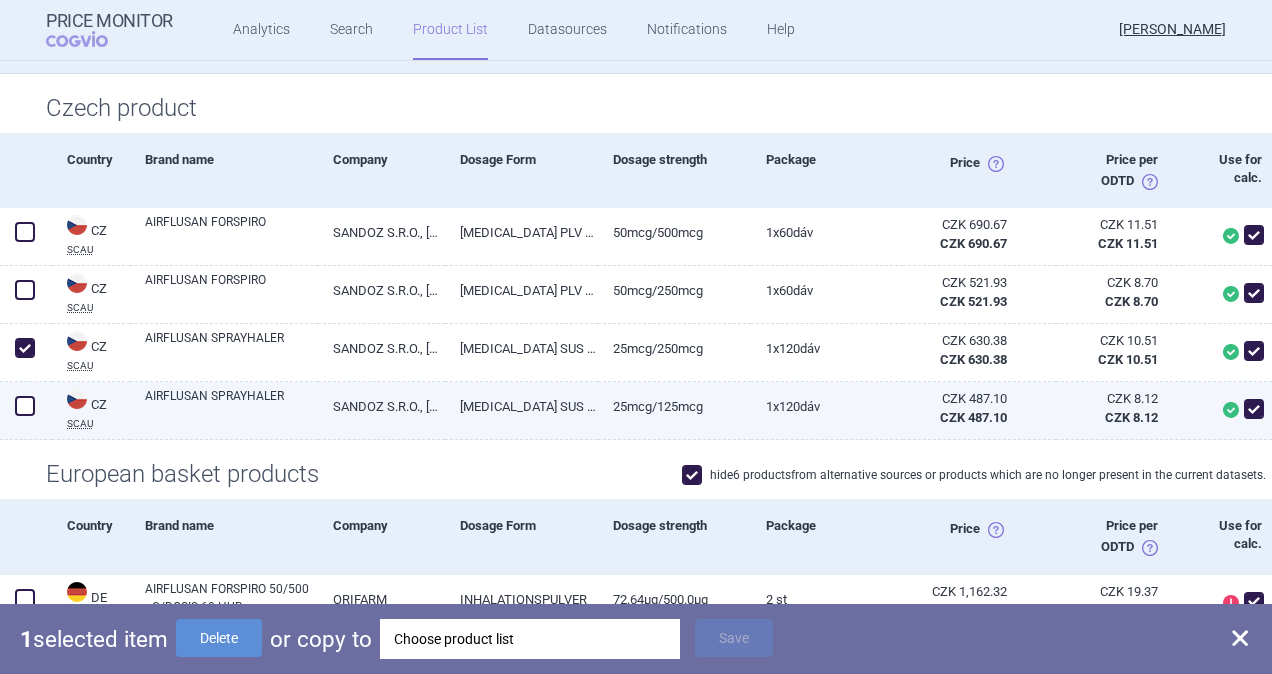 click at bounding box center [25, 406] 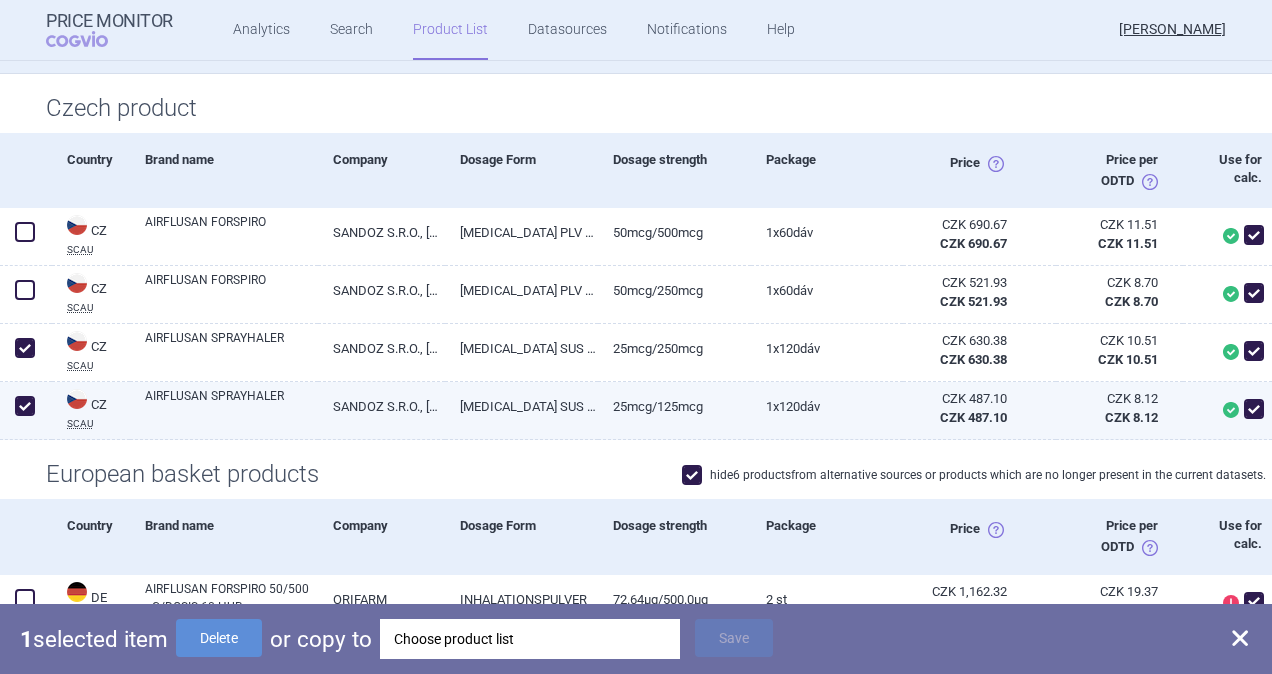 checkbox on "true" 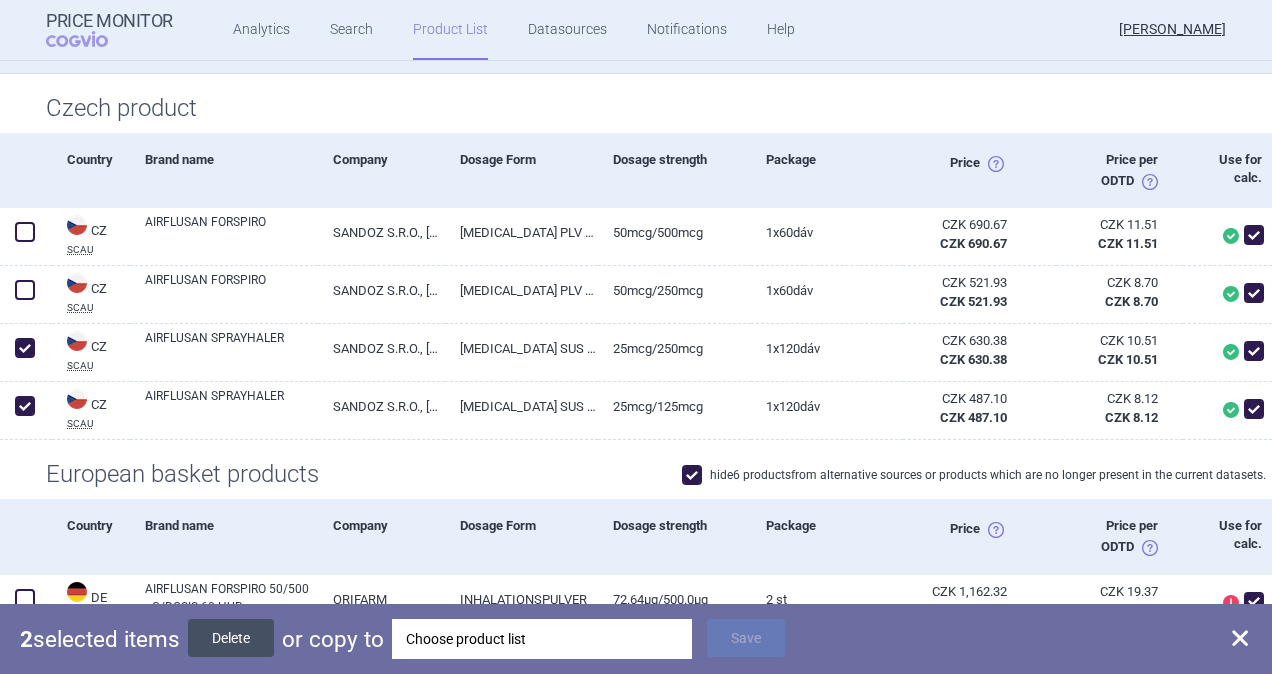 click on "Delete" at bounding box center [231, 638] 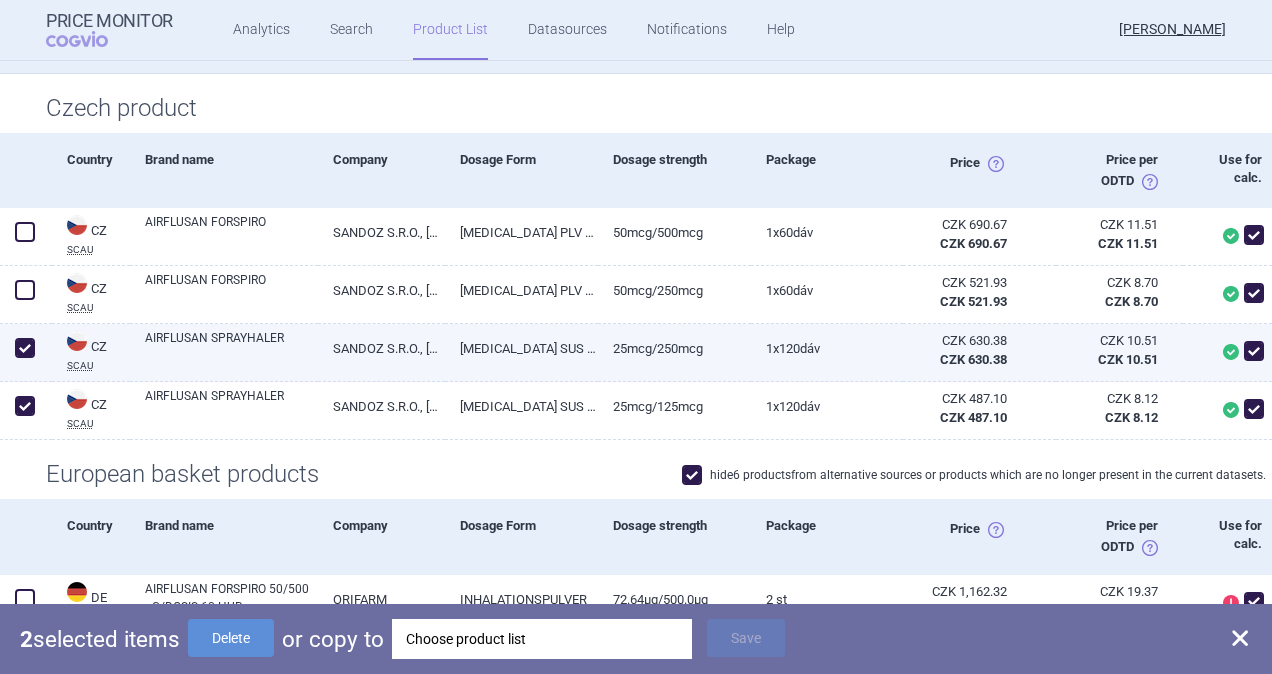 checkbox on "false" 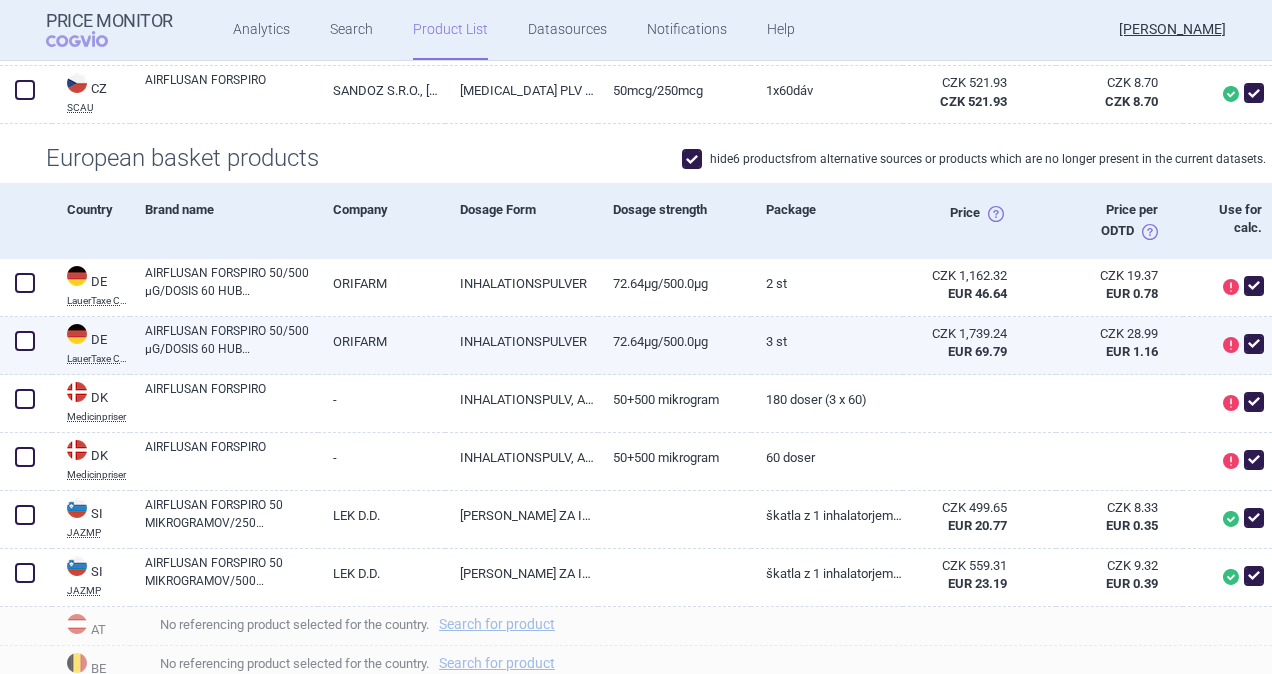 scroll, scrollTop: 400, scrollLeft: 0, axis: vertical 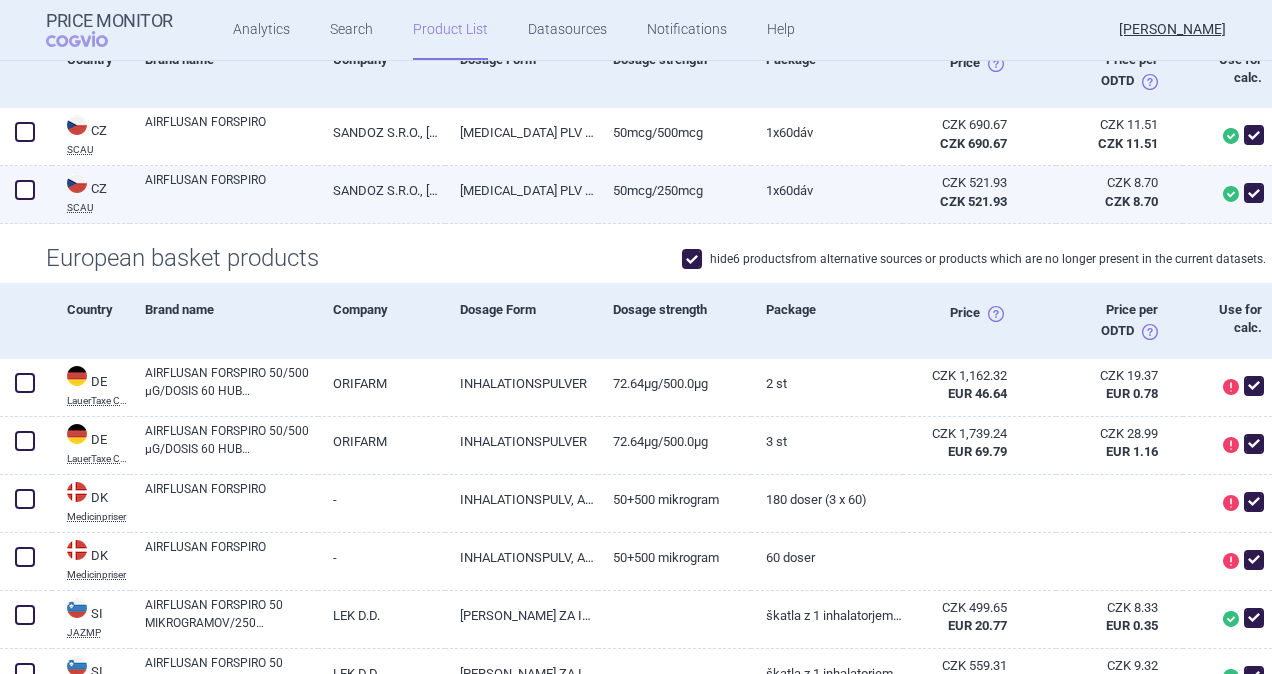 click at bounding box center [25, 190] 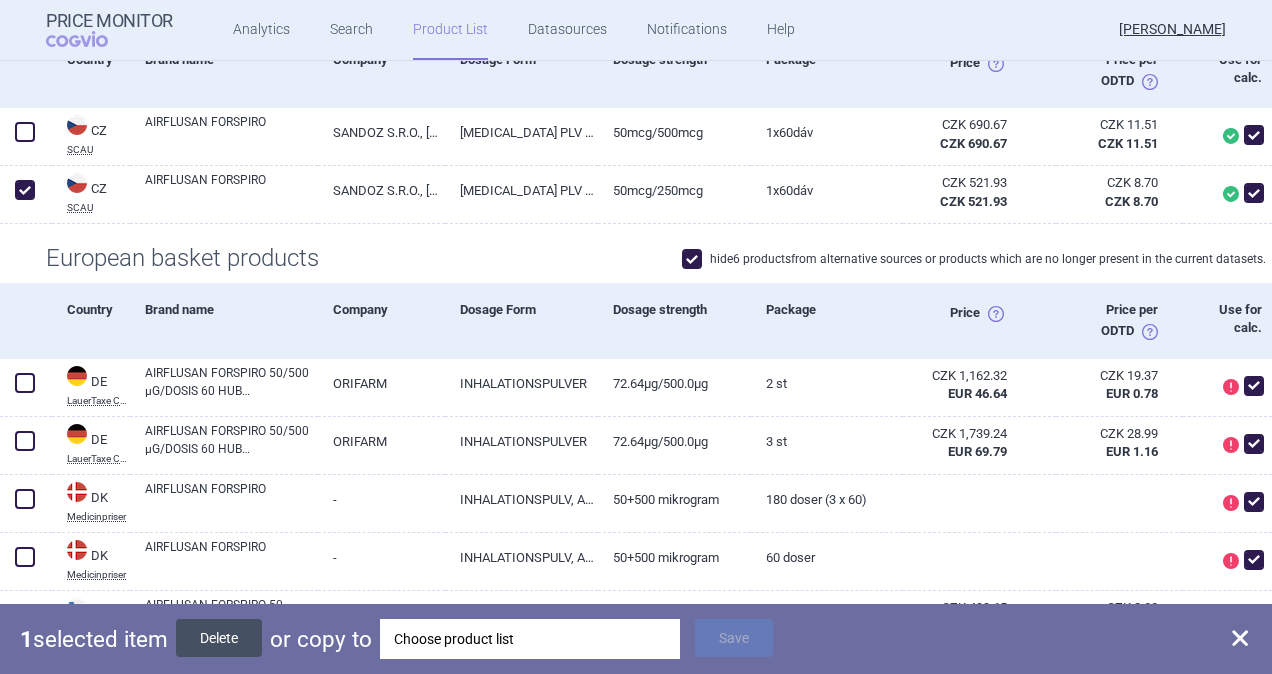 click on "Delete" at bounding box center [219, 638] 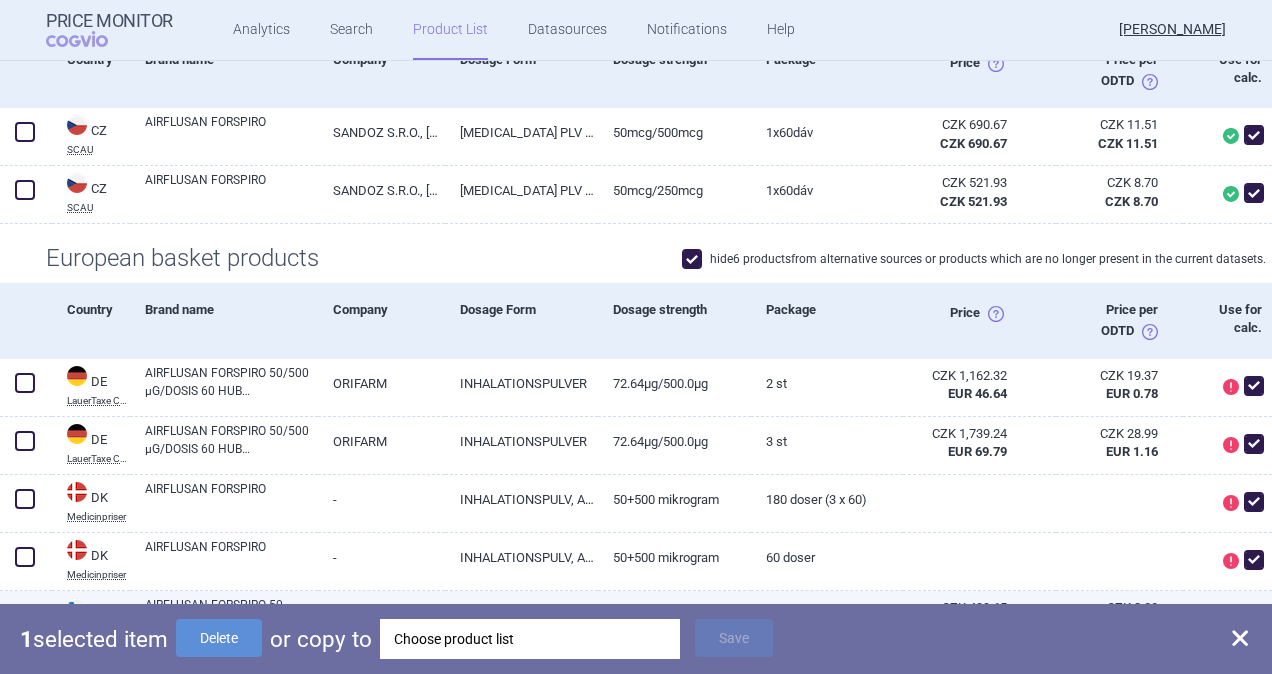 checkbox on "false" 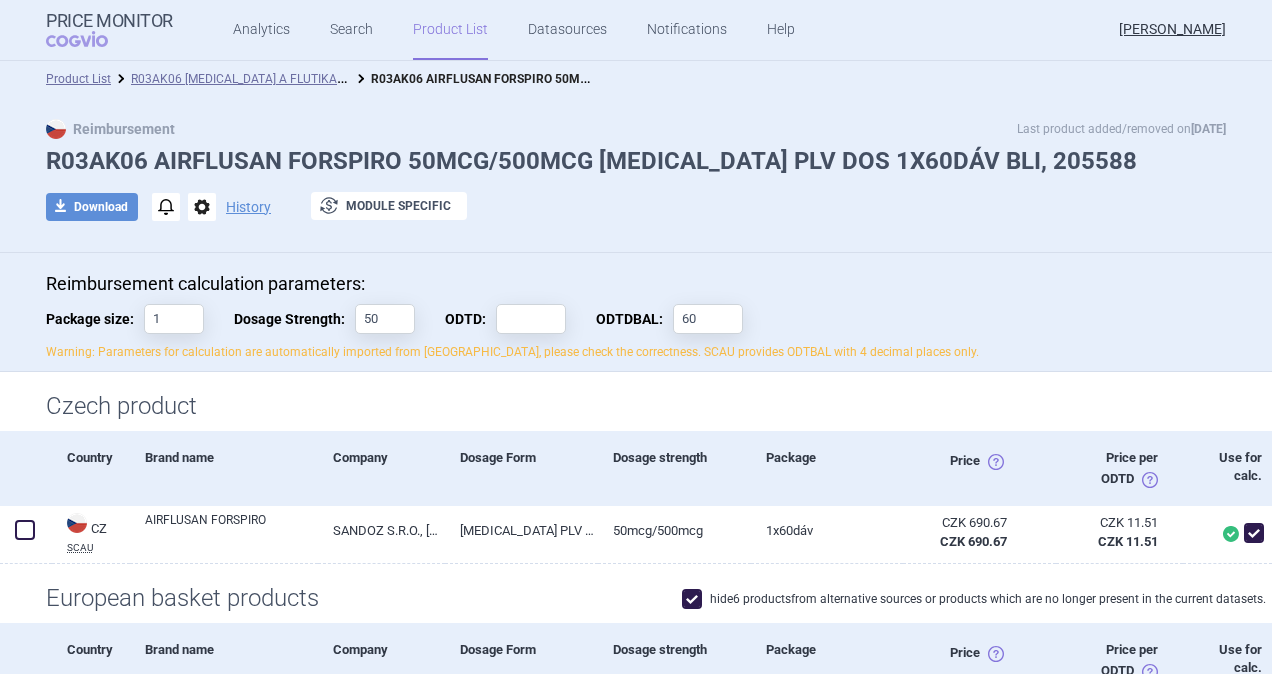 scroll, scrollTop: 0, scrollLeft: 0, axis: both 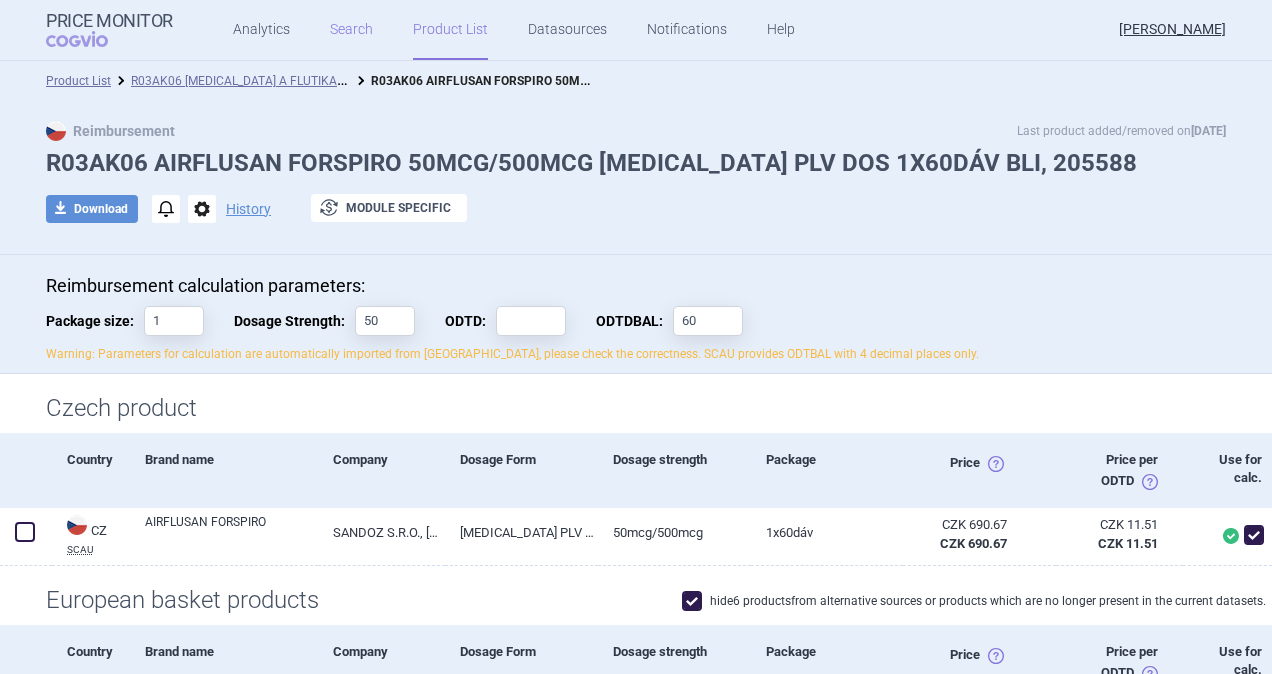 click on "Search" at bounding box center (351, 30) 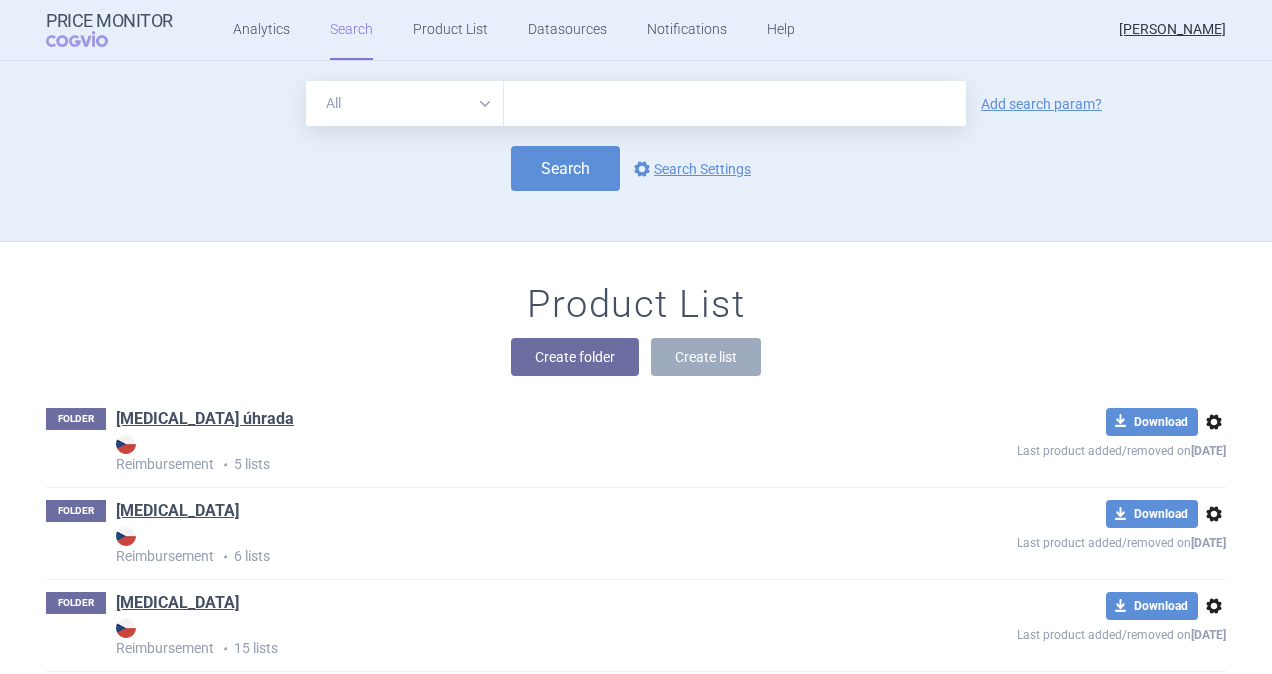 click at bounding box center (735, 103) 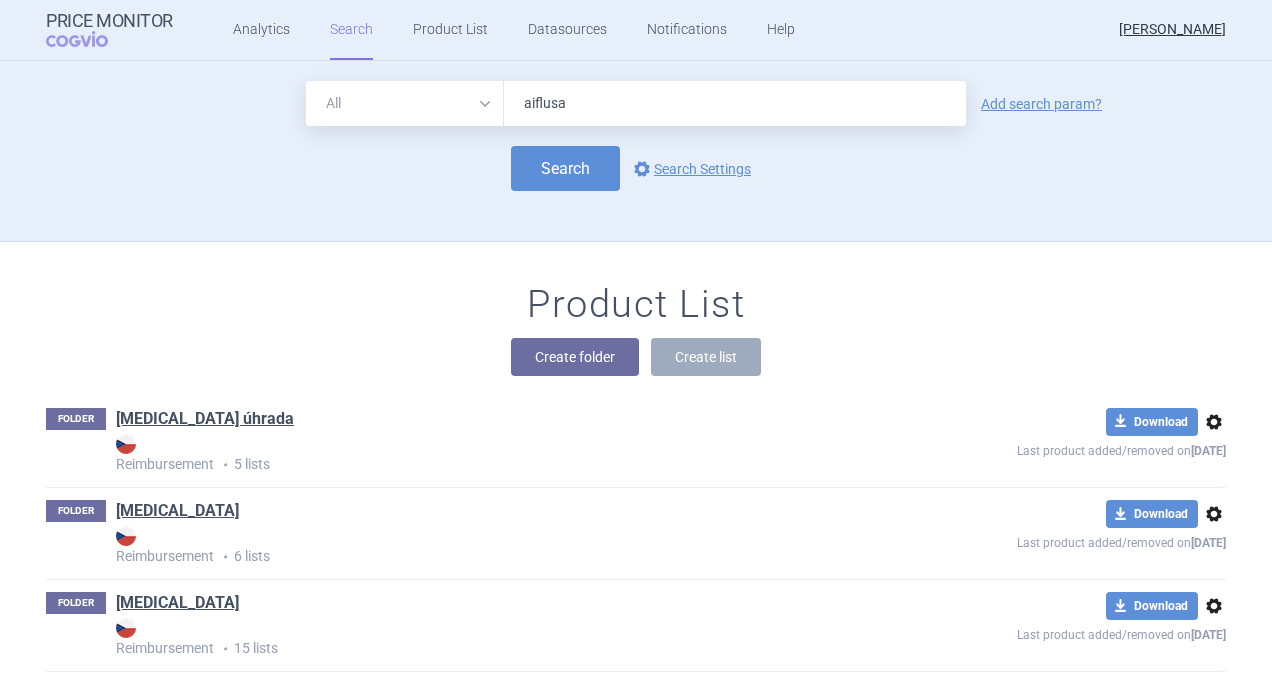 type on "aiflusal" 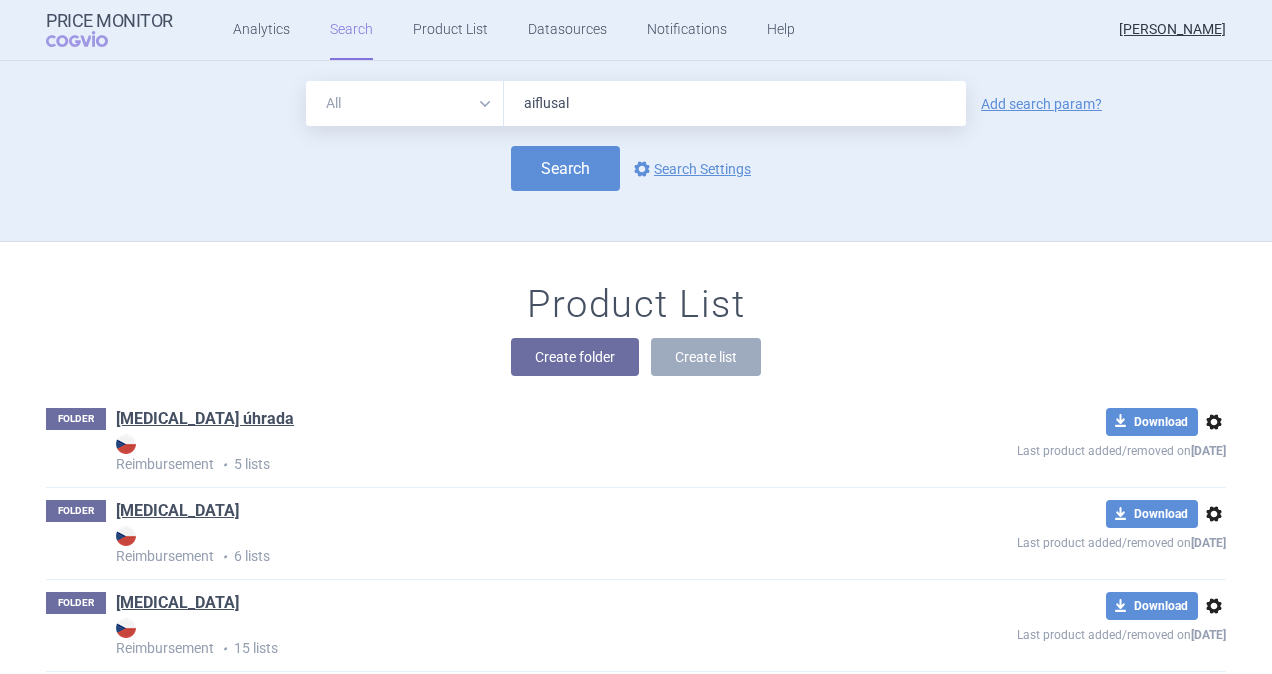 click on "Search" at bounding box center [565, 168] 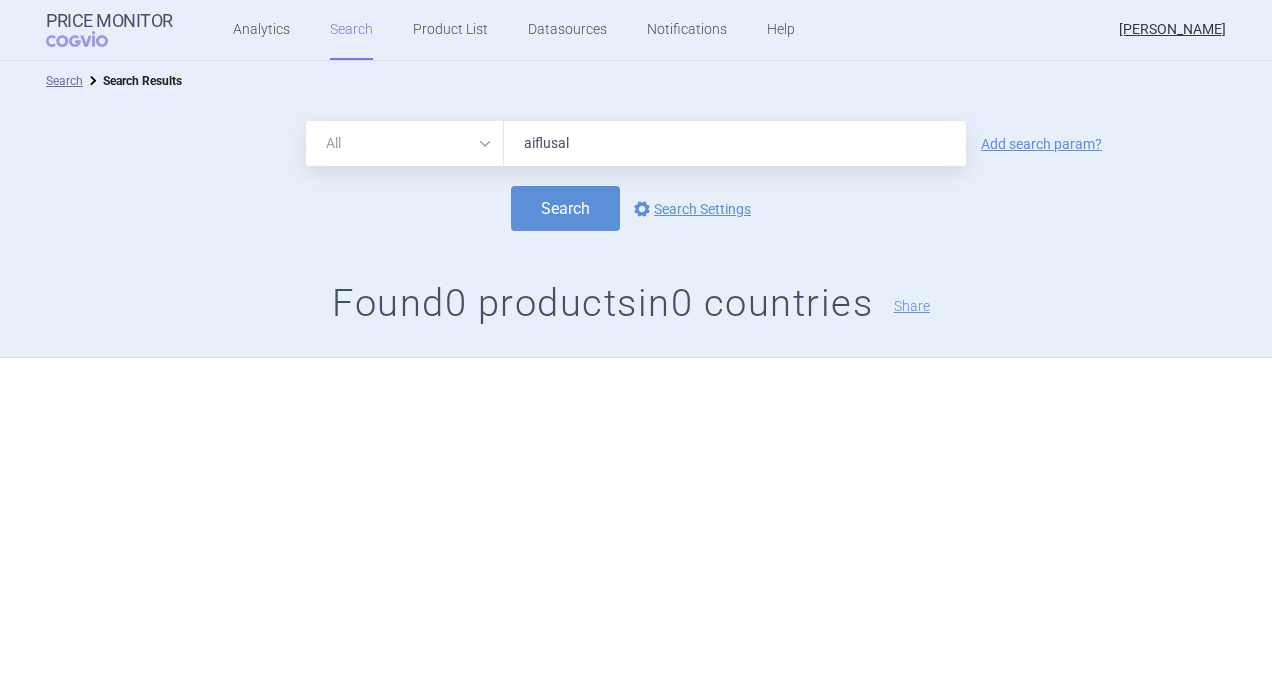 drag, startPoint x: 607, startPoint y: 146, endPoint x: 346, endPoint y: 122, distance: 262.10114 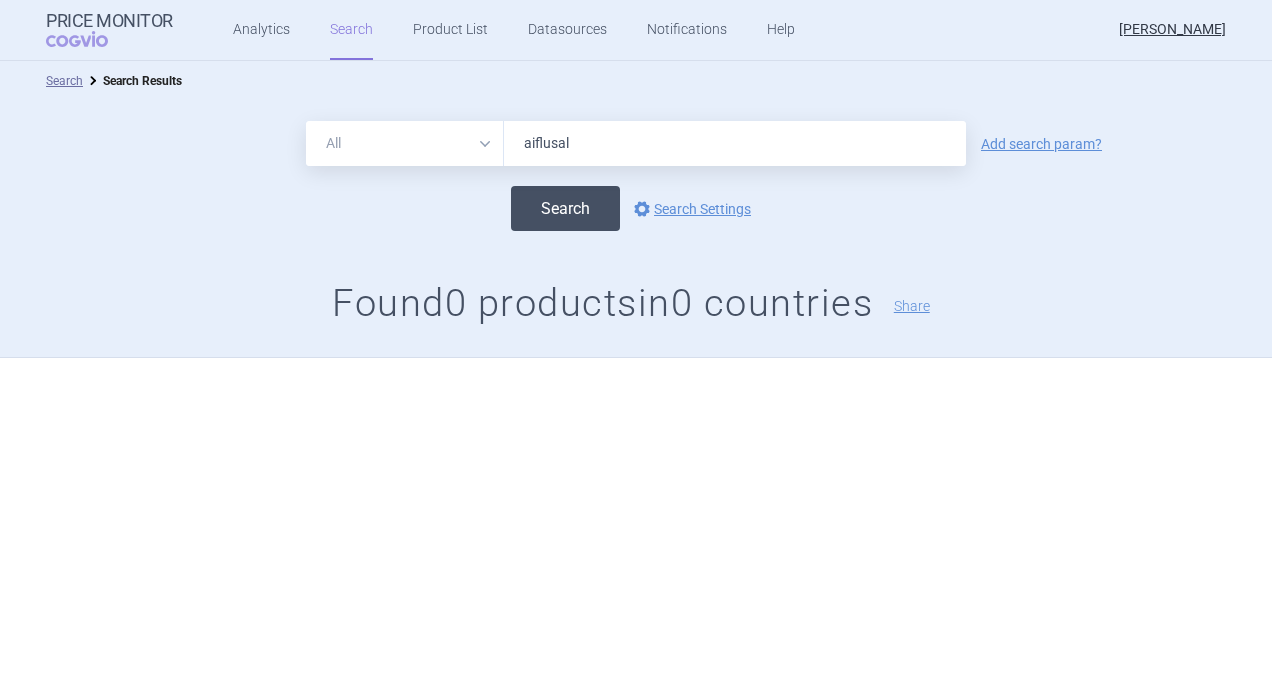 paste on "AIRFLUSAL" 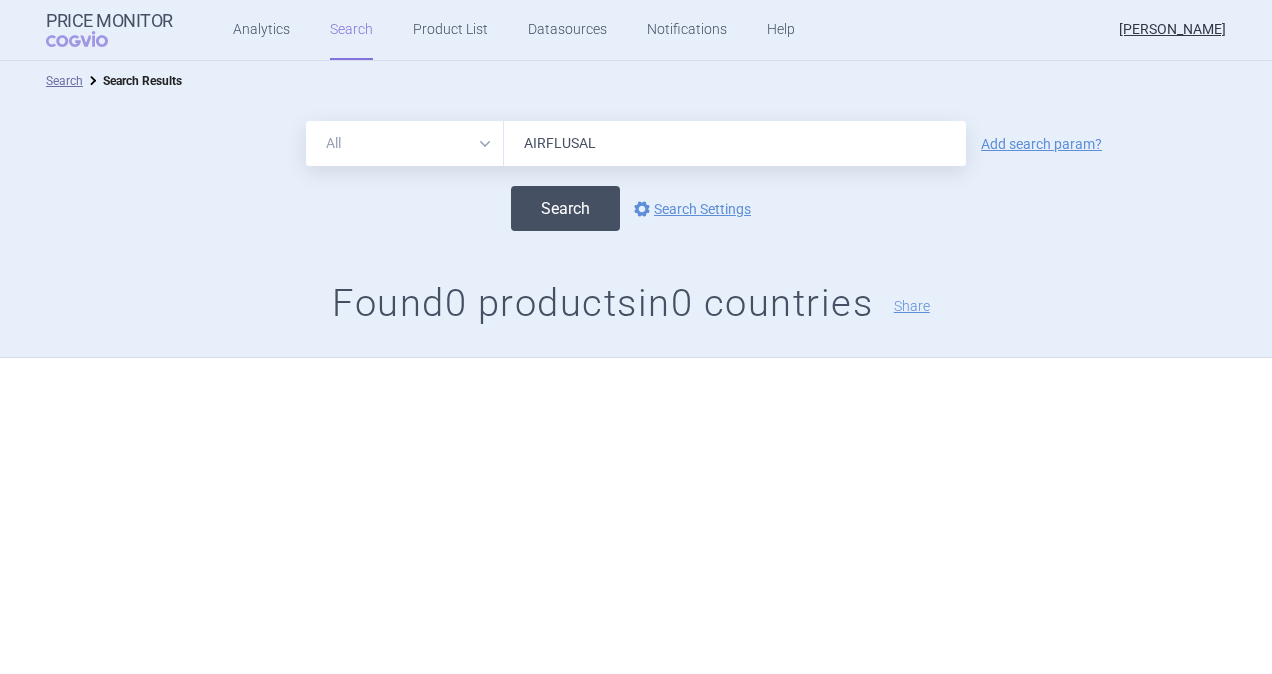 type on "AIRFLUSAL" 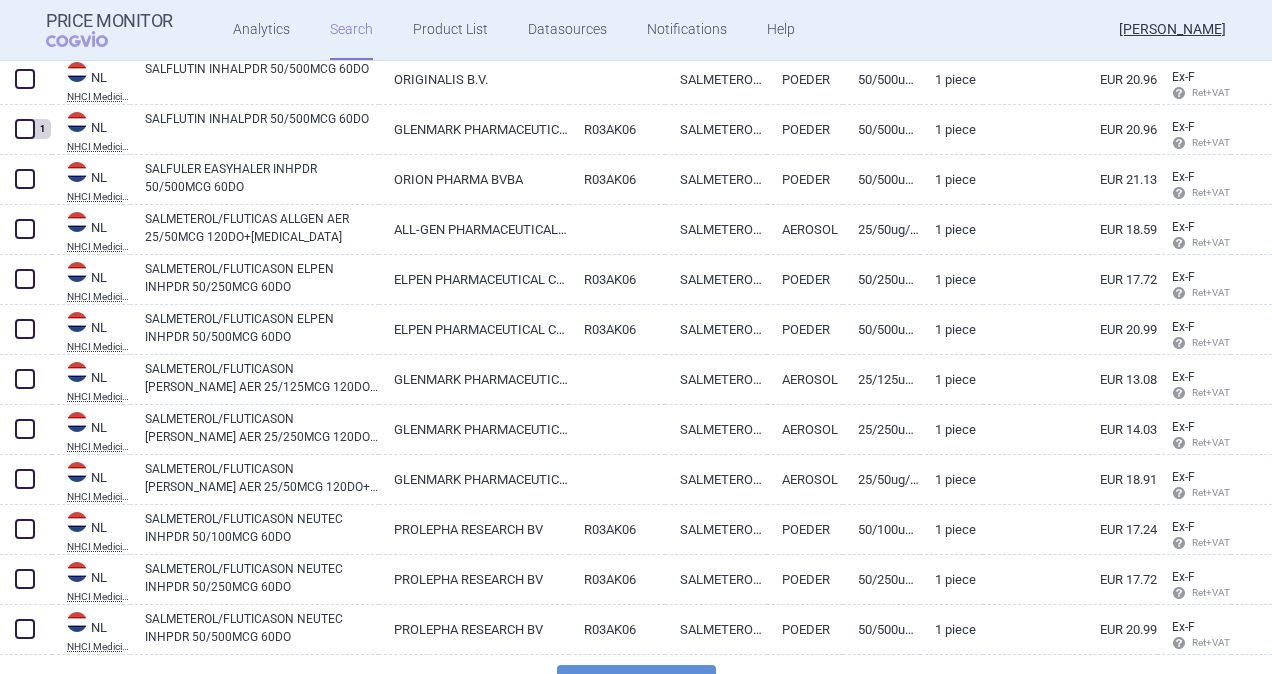 scroll, scrollTop: 4806, scrollLeft: 0, axis: vertical 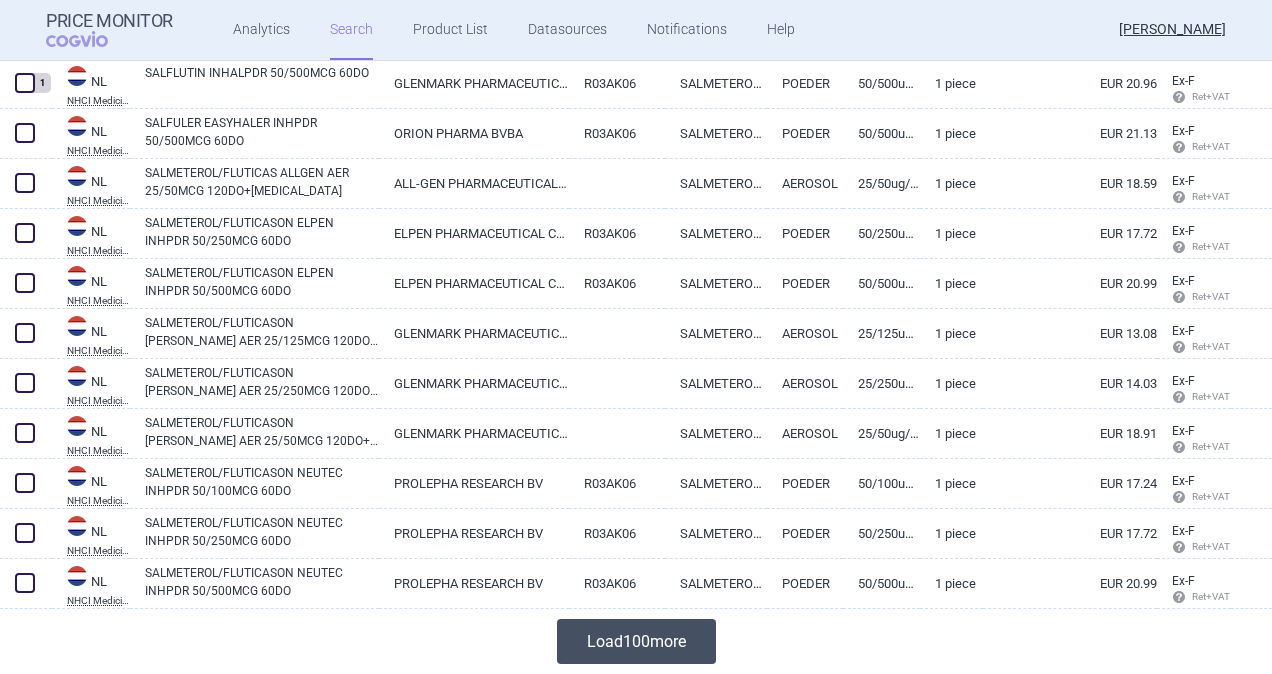click on "Load  100  more" at bounding box center (636, 641) 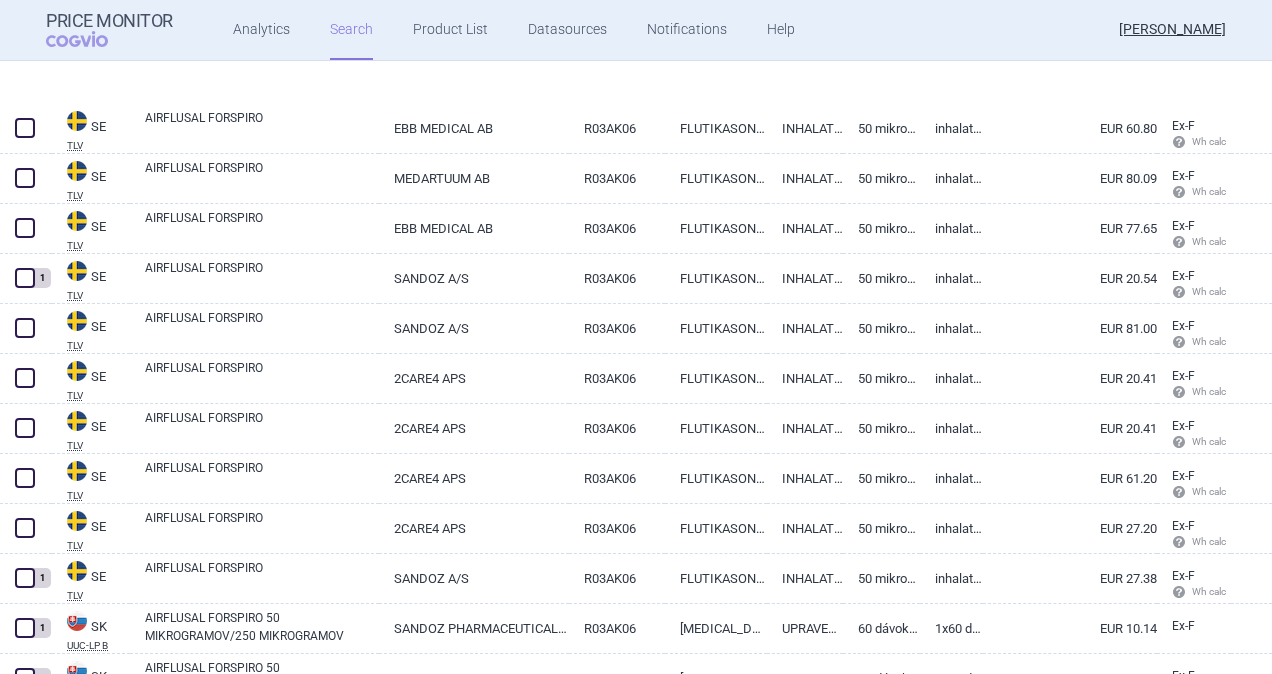 scroll, scrollTop: 8106, scrollLeft: 0, axis: vertical 